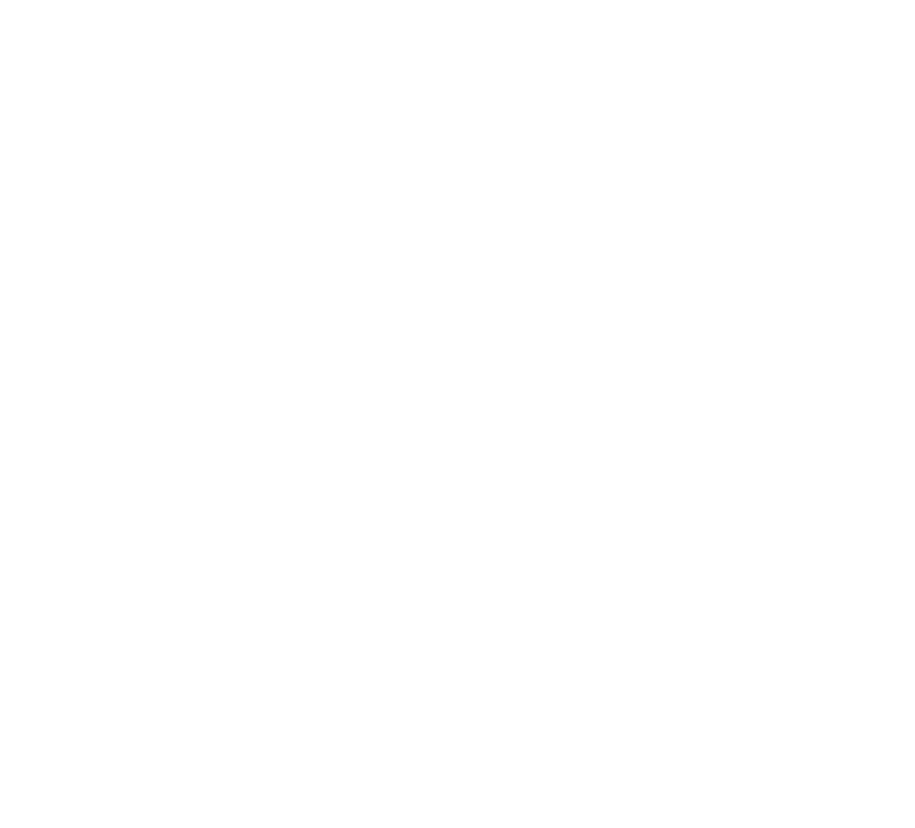 scroll, scrollTop: 0, scrollLeft: 0, axis: both 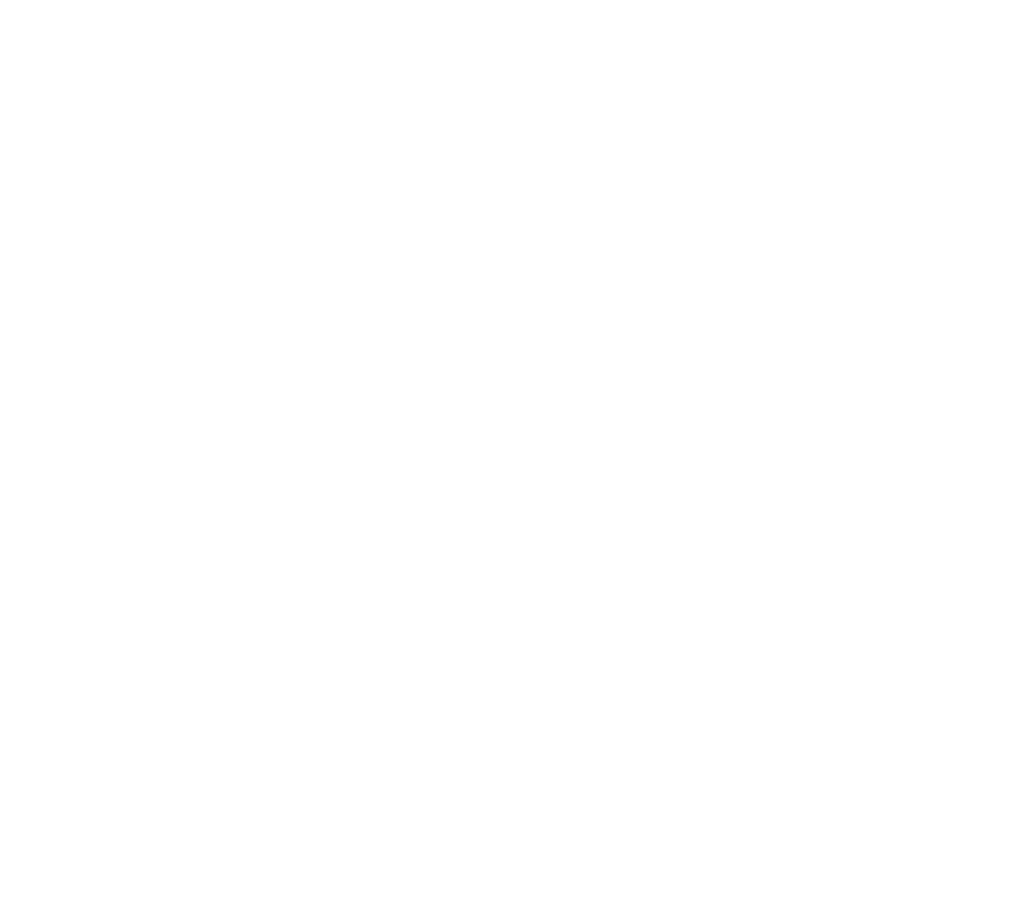 drag, startPoint x: 289, startPoint y: 233, endPoint x: 283, endPoint y: 250, distance: 18.027756 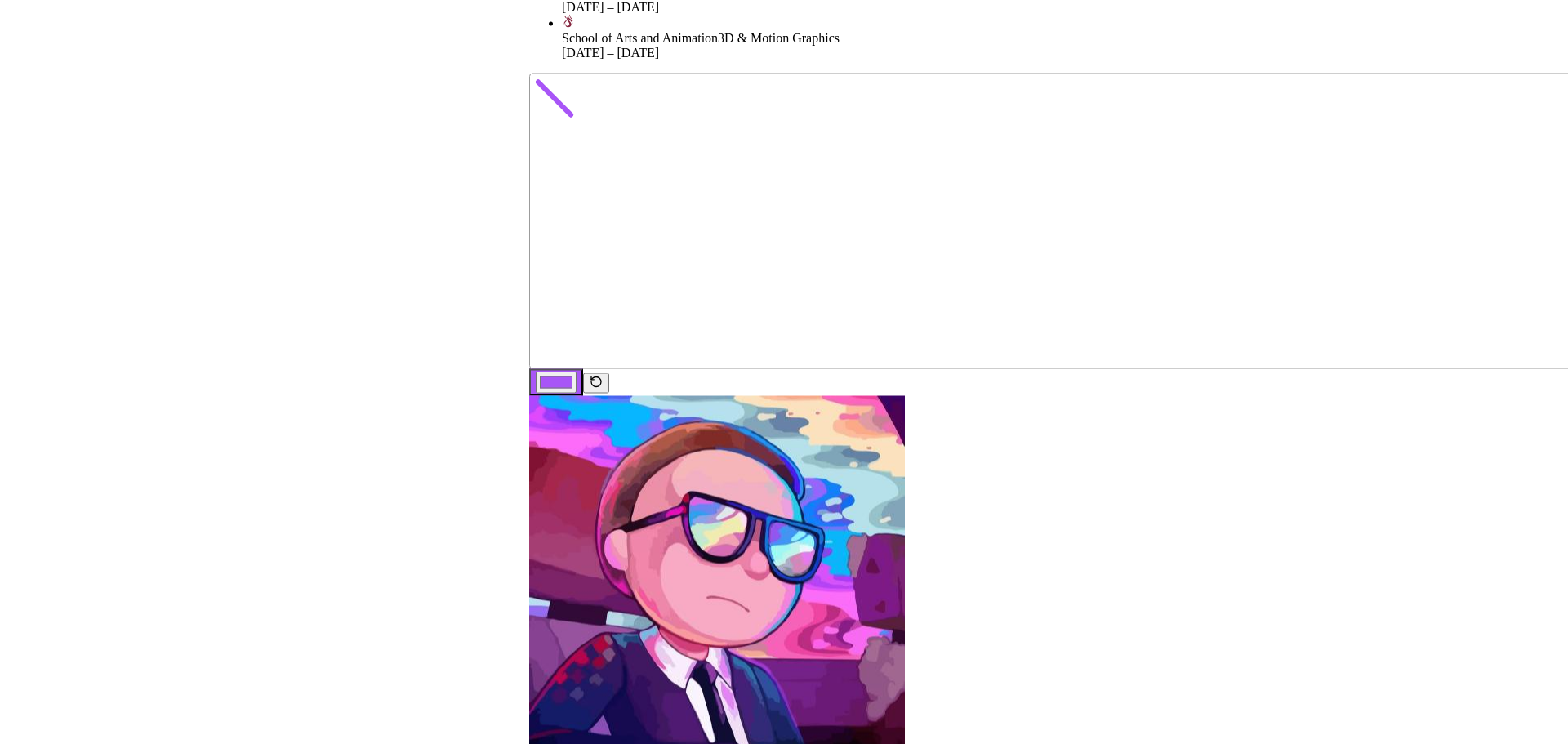 drag, startPoint x: 370, startPoint y: 313, endPoint x: 1040, endPoint y: 295, distance: 670.24175 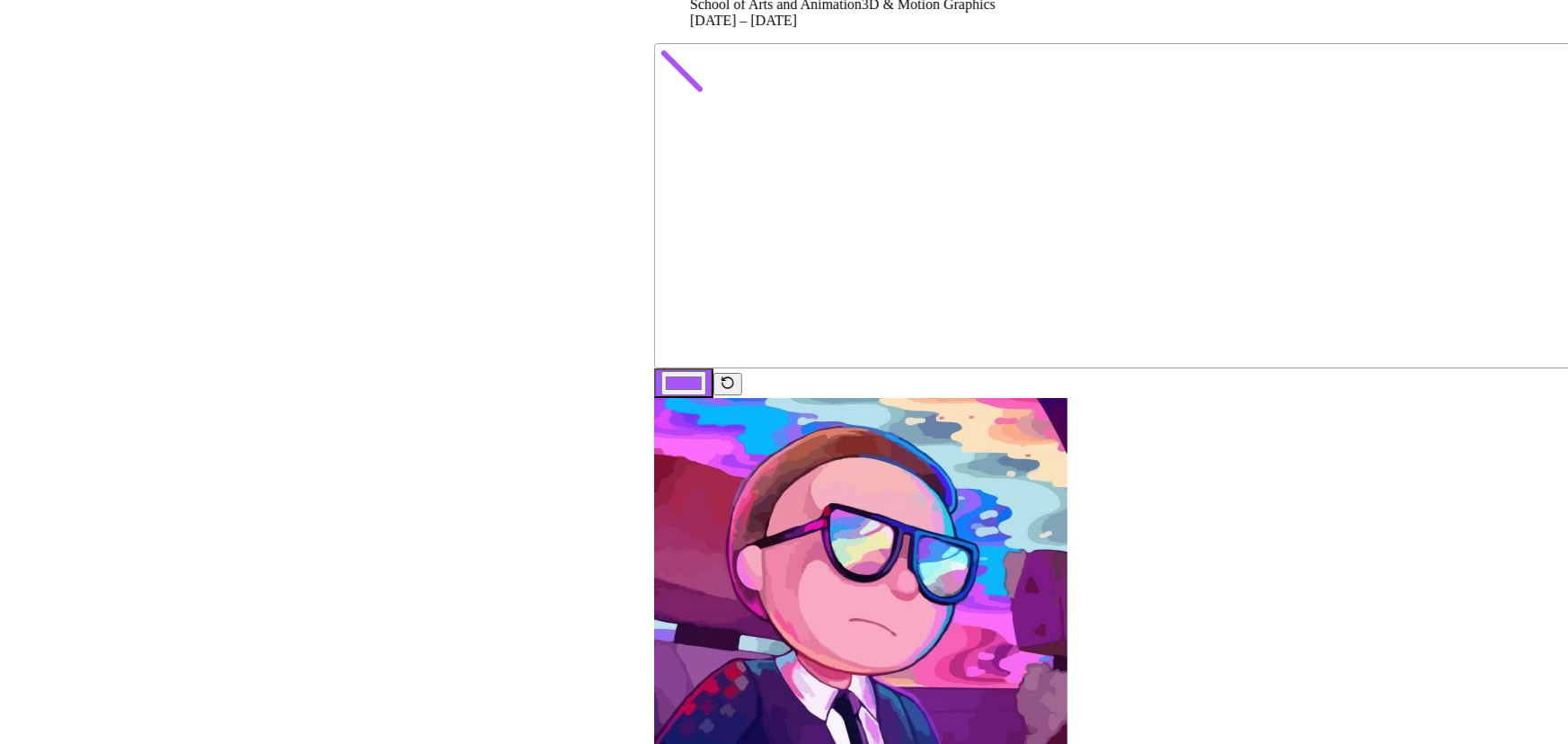 drag, startPoint x: 961, startPoint y: 288, endPoint x: 926, endPoint y: 267, distance: 40.816663 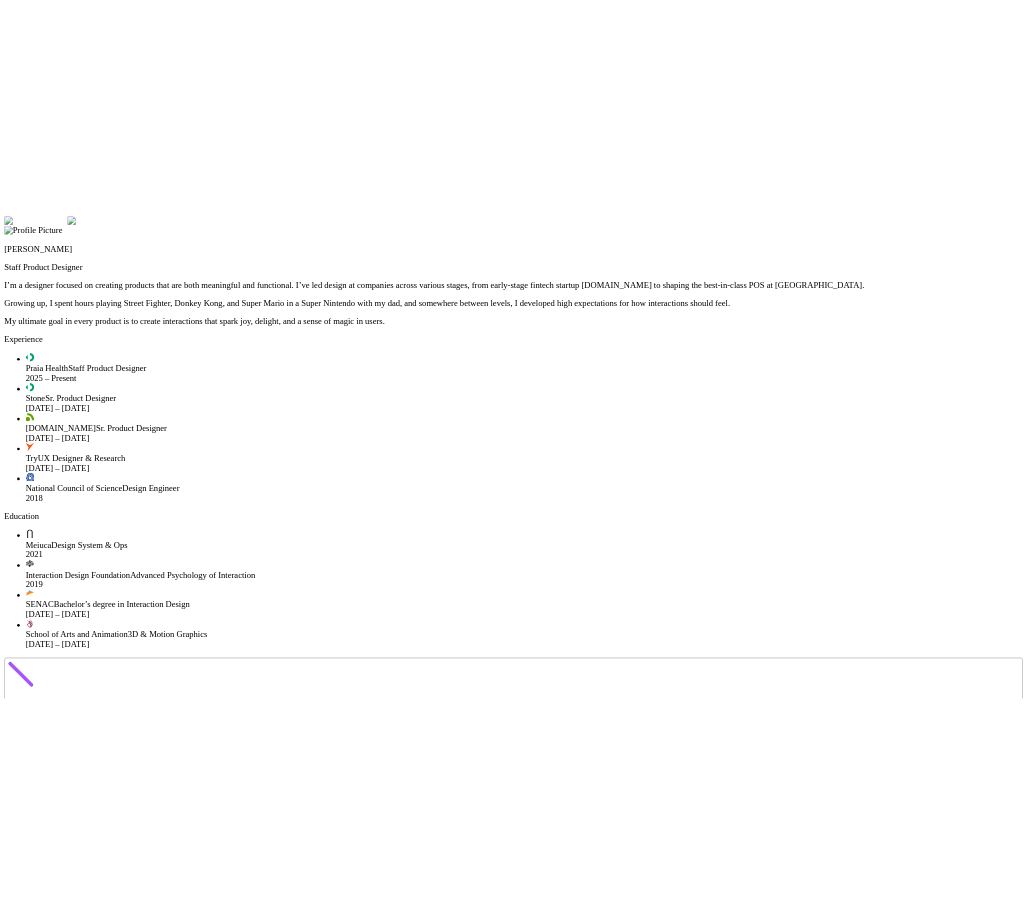 scroll, scrollTop: 0, scrollLeft: 0, axis: both 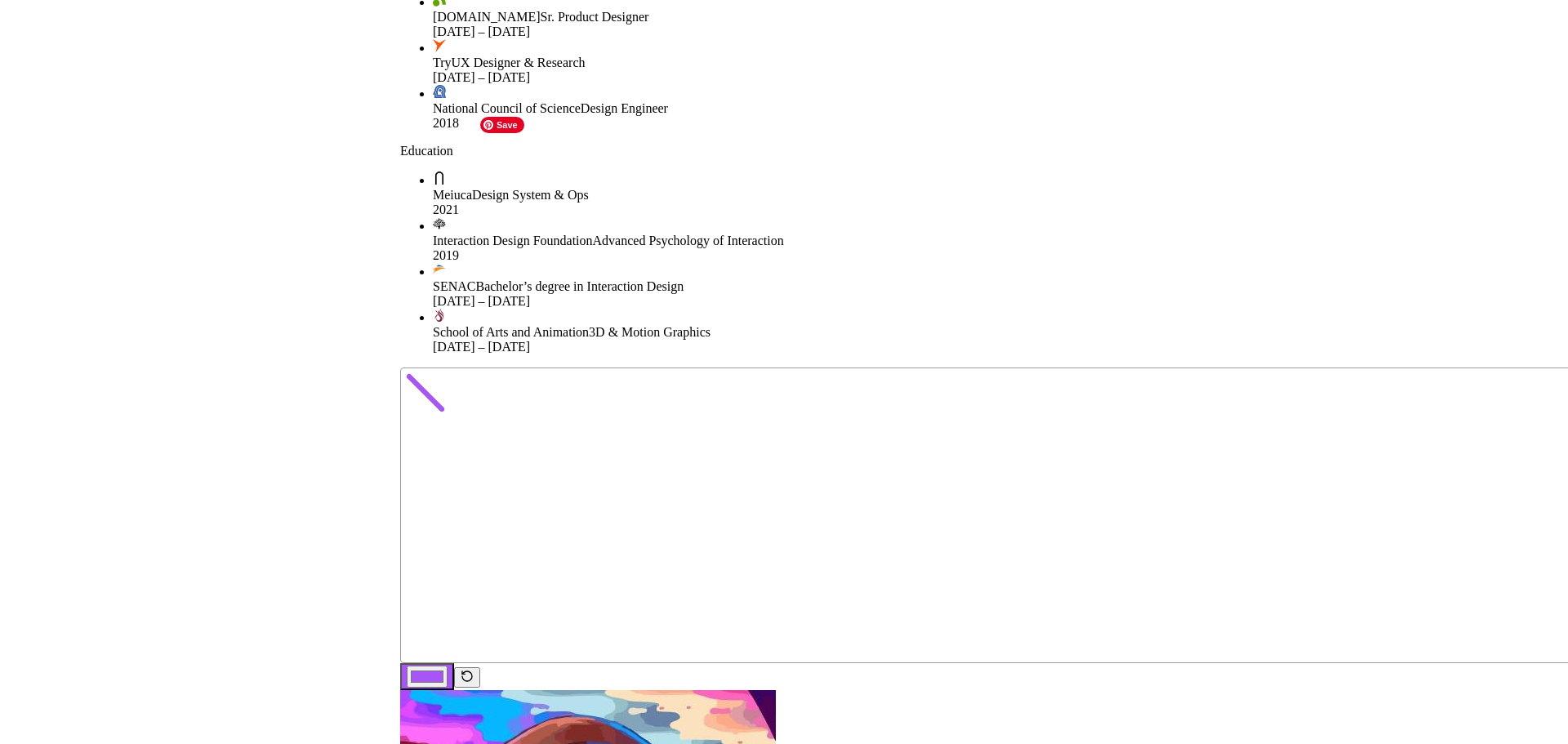 drag, startPoint x: 194, startPoint y: 651, endPoint x: 797, endPoint y: 195, distance: 756.006 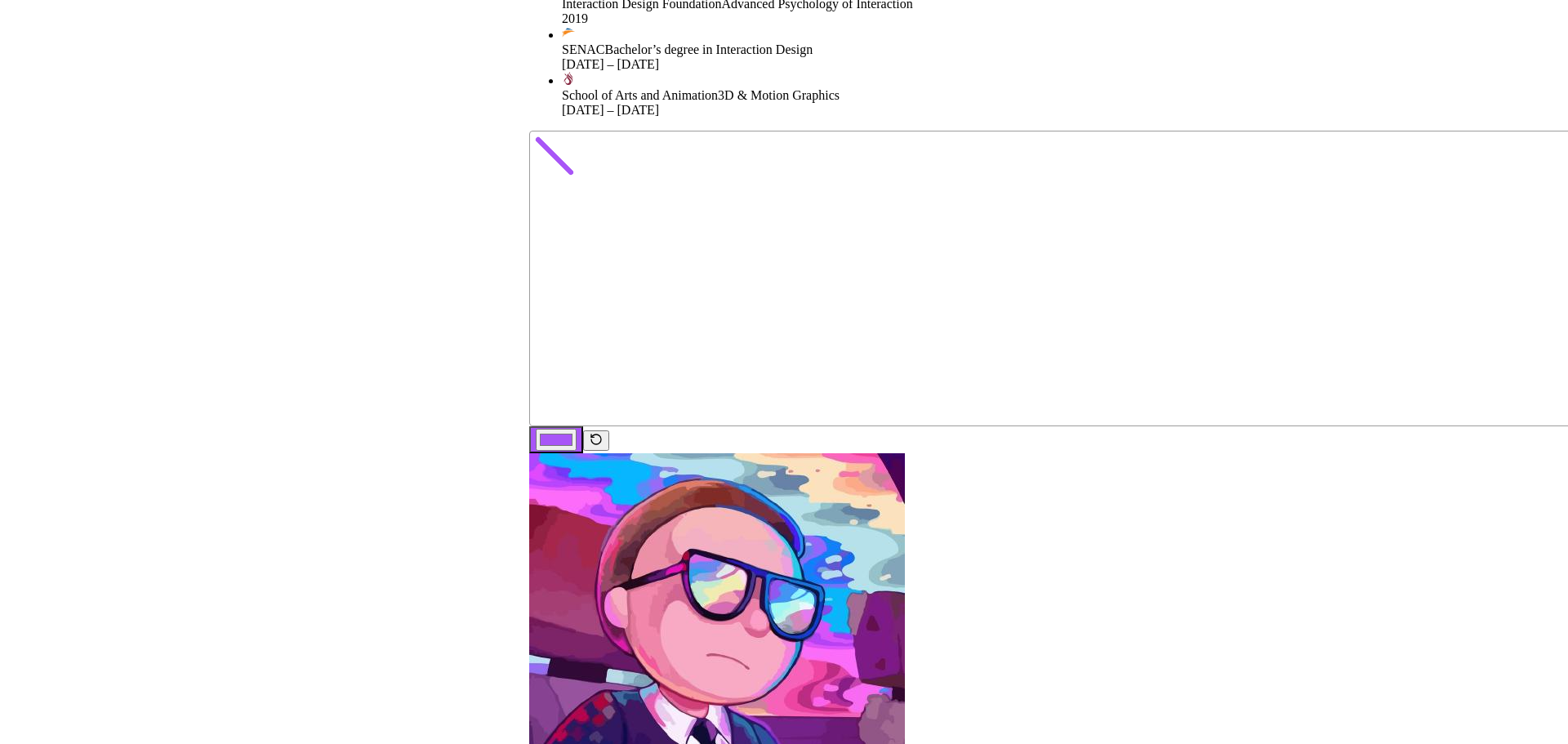 drag, startPoint x: 828, startPoint y: 467, endPoint x: 912, endPoint y: 273, distance: 211.40482 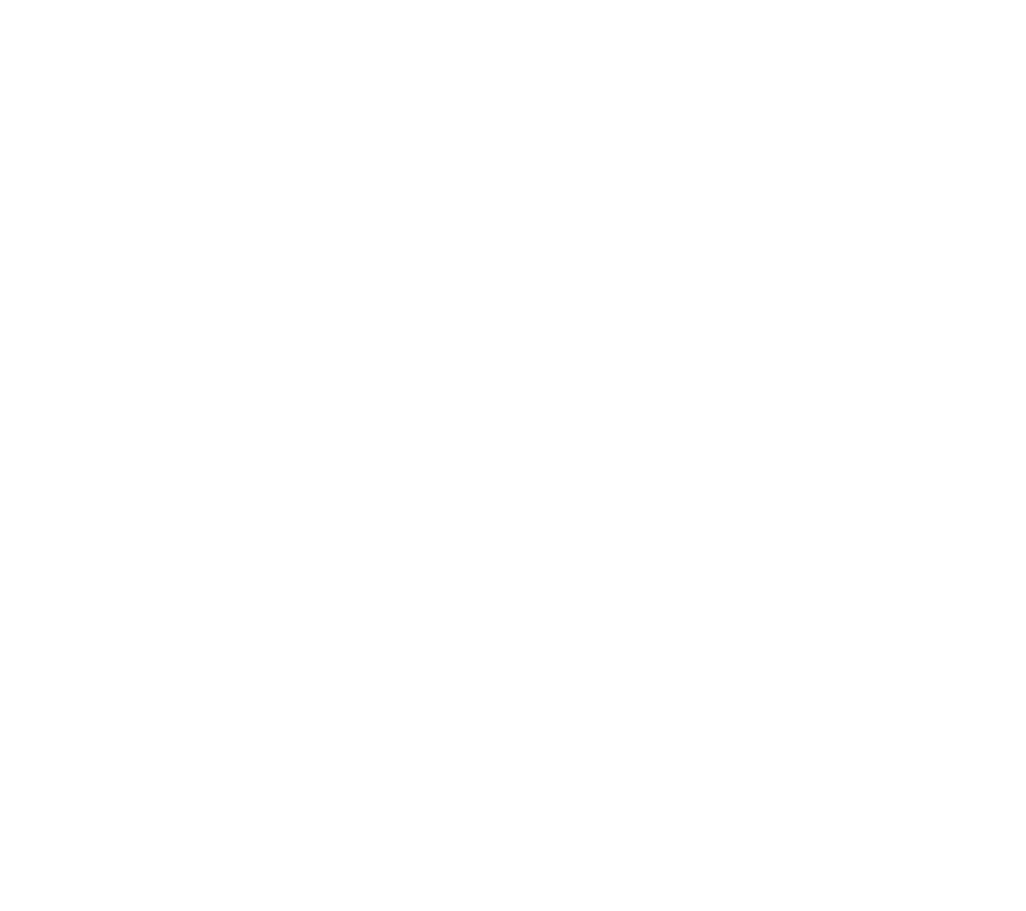 drag, startPoint x: 286, startPoint y: 243, endPoint x: 287, endPoint y: 265, distance: 22.022715 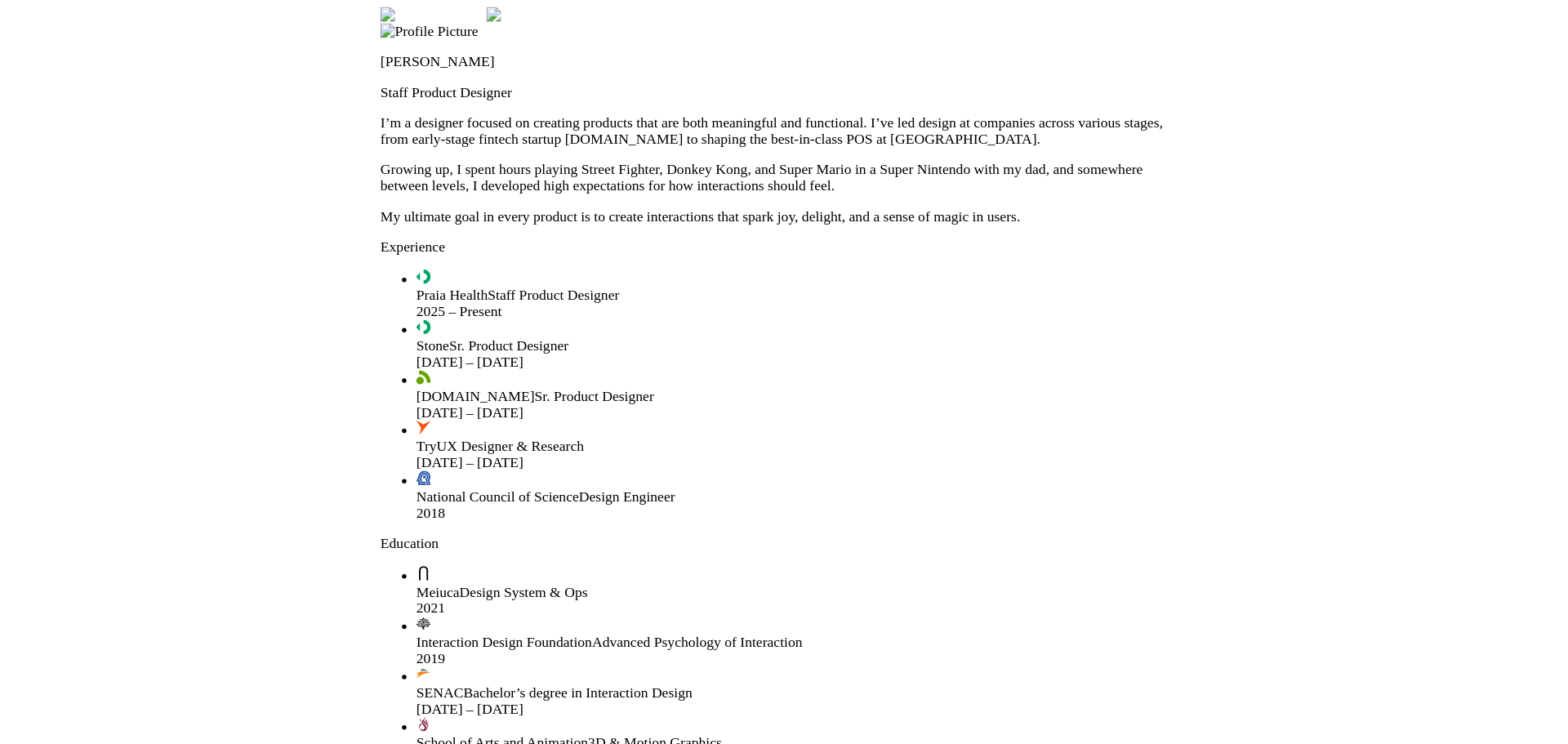 scroll, scrollTop: 0, scrollLeft: 0, axis: both 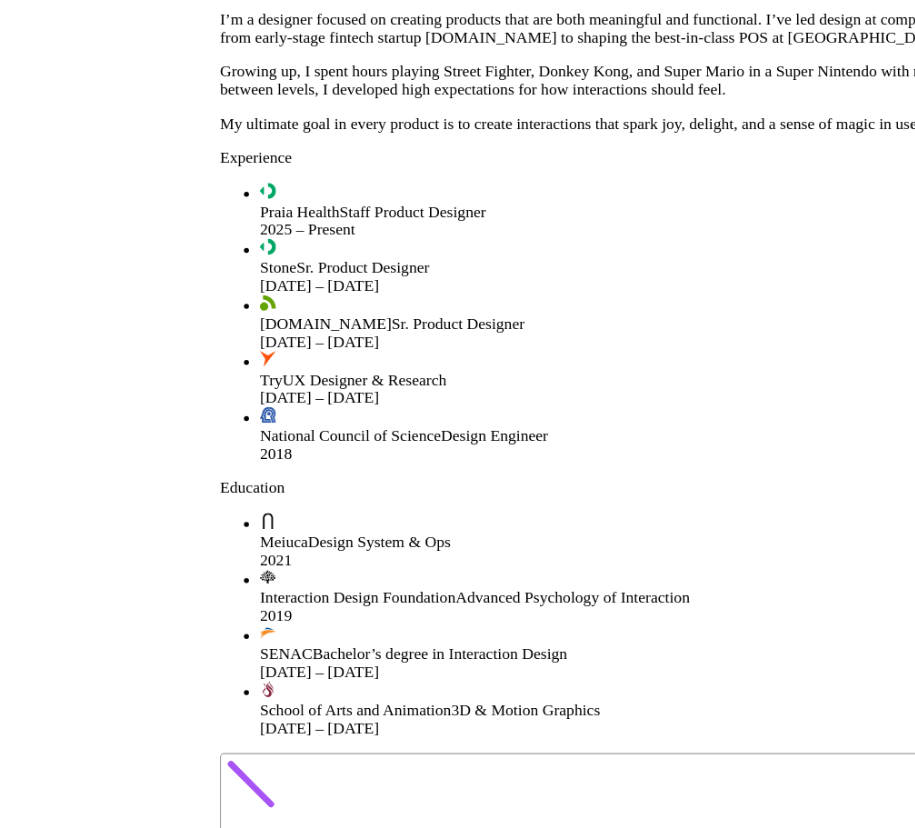 click at bounding box center (669, -109) 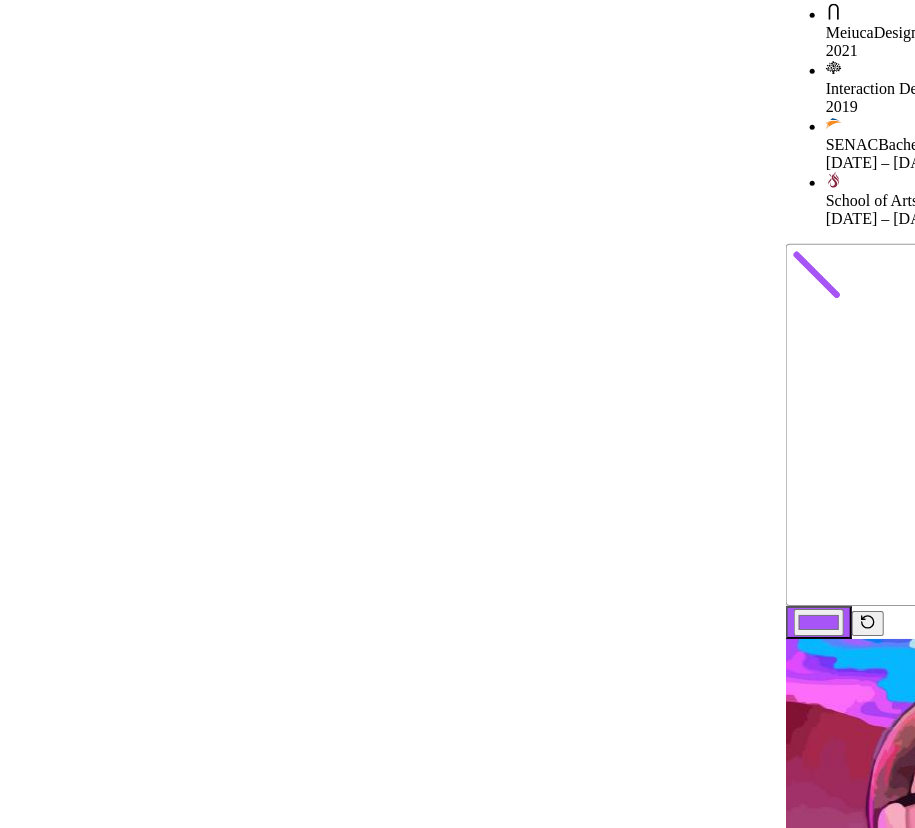 drag, startPoint x: 407, startPoint y: 676, endPoint x: 715, endPoint y: 299, distance: 486.81927 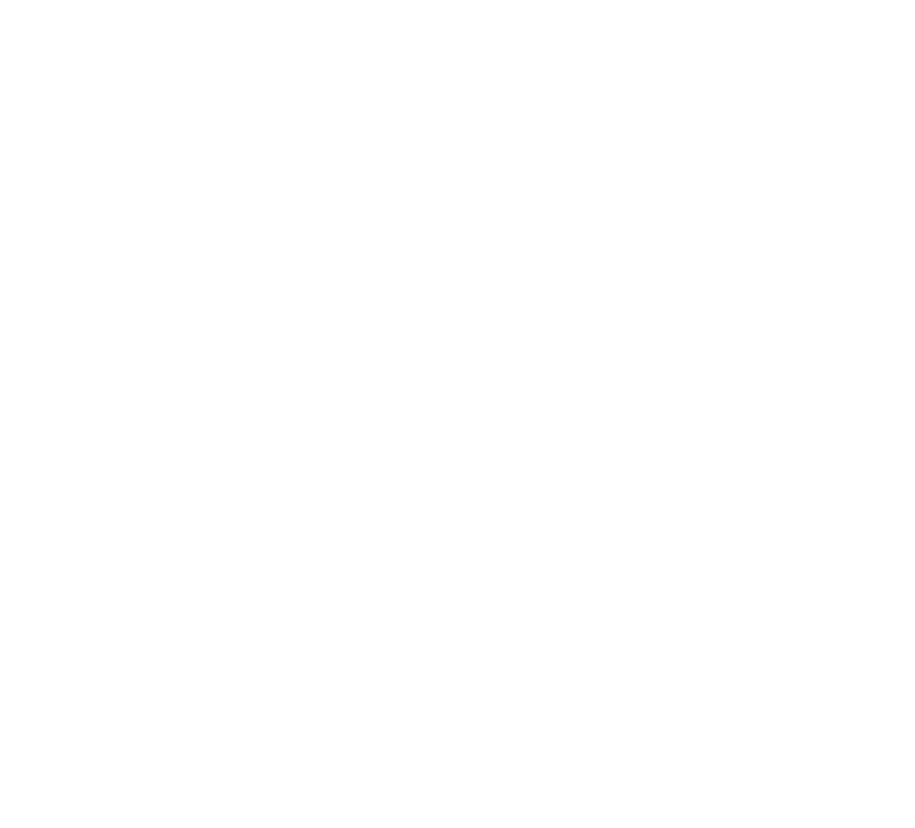 drag, startPoint x: 644, startPoint y: 590, endPoint x: 869, endPoint y: 317, distance: 353.77112 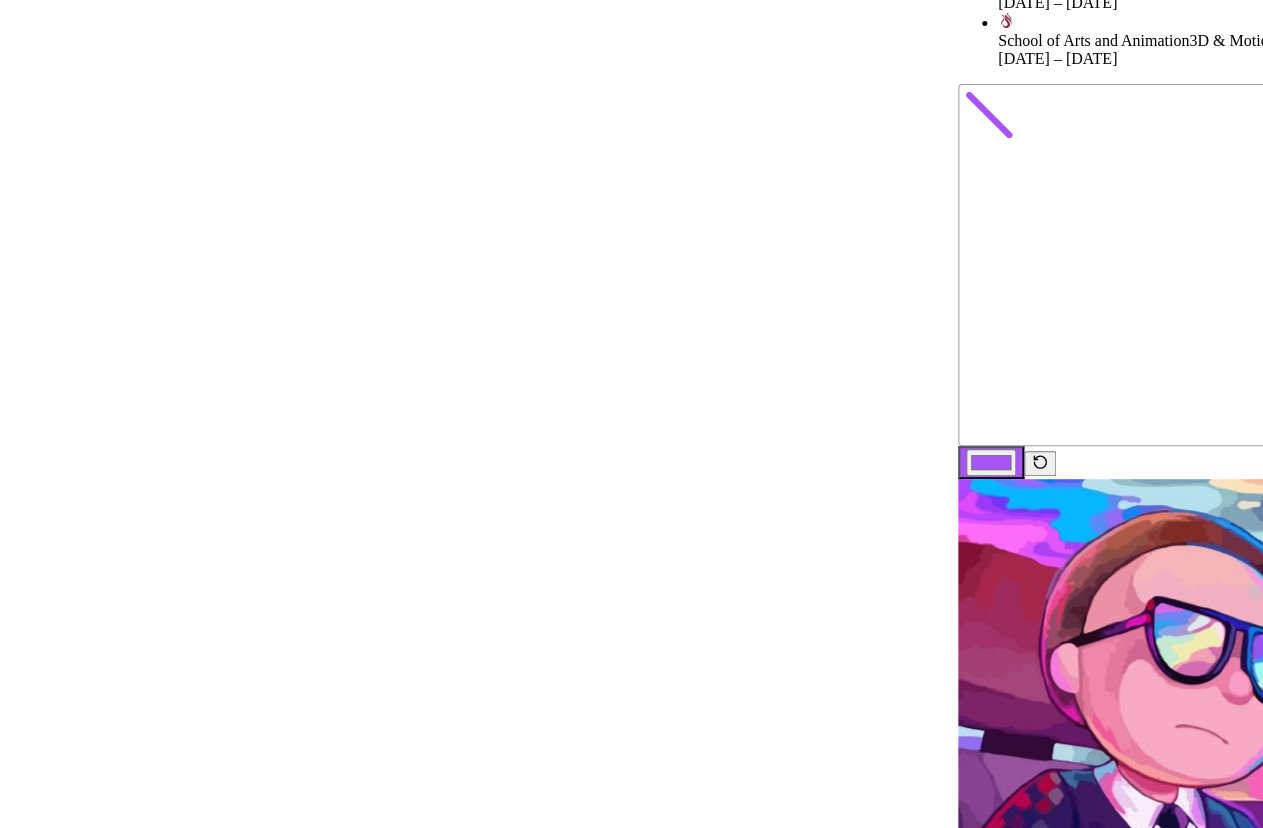 click on "Congratulations. Now I'm angry. Play me again so I can chomp you!" at bounding box center [1177, 2505] 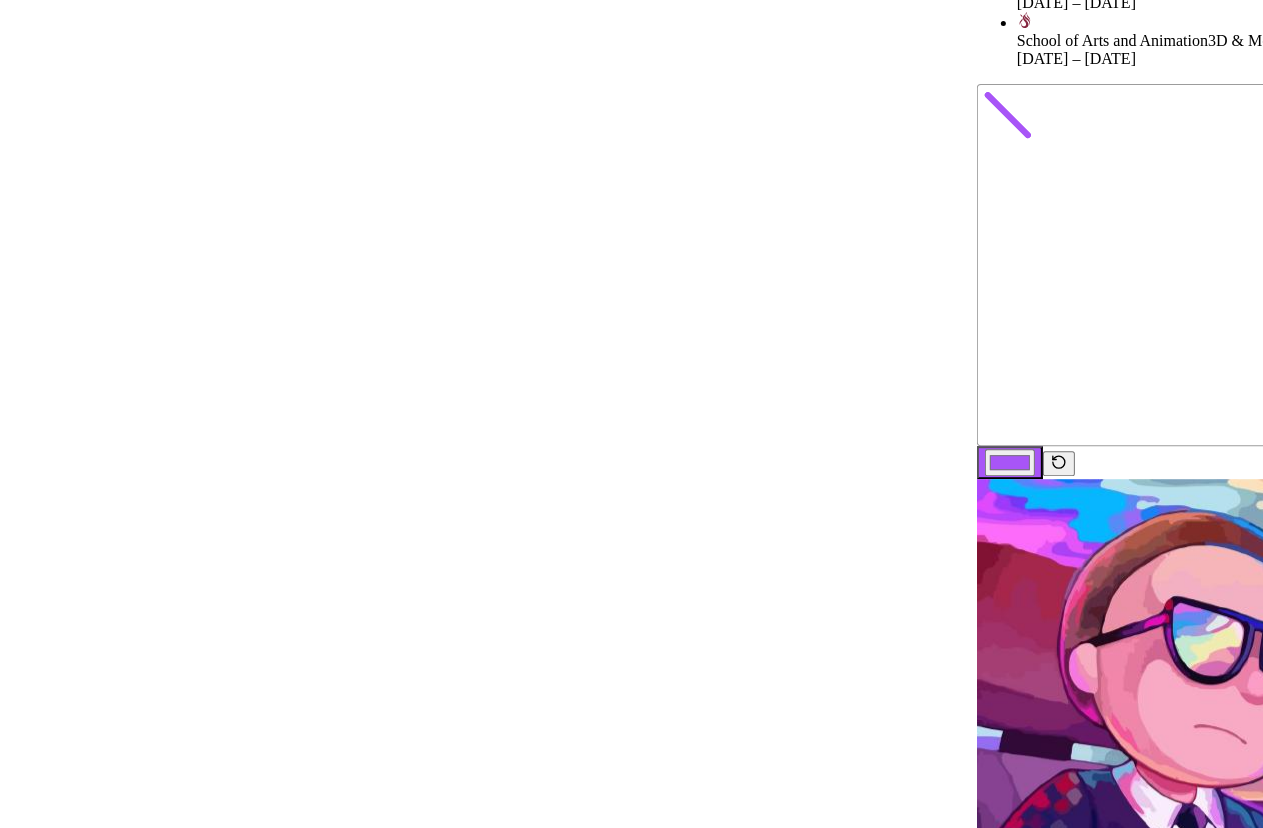 drag, startPoint x: 730, startPoint y: 74, endPoint x: 798, endPoint y: 39, distance: 76.47875 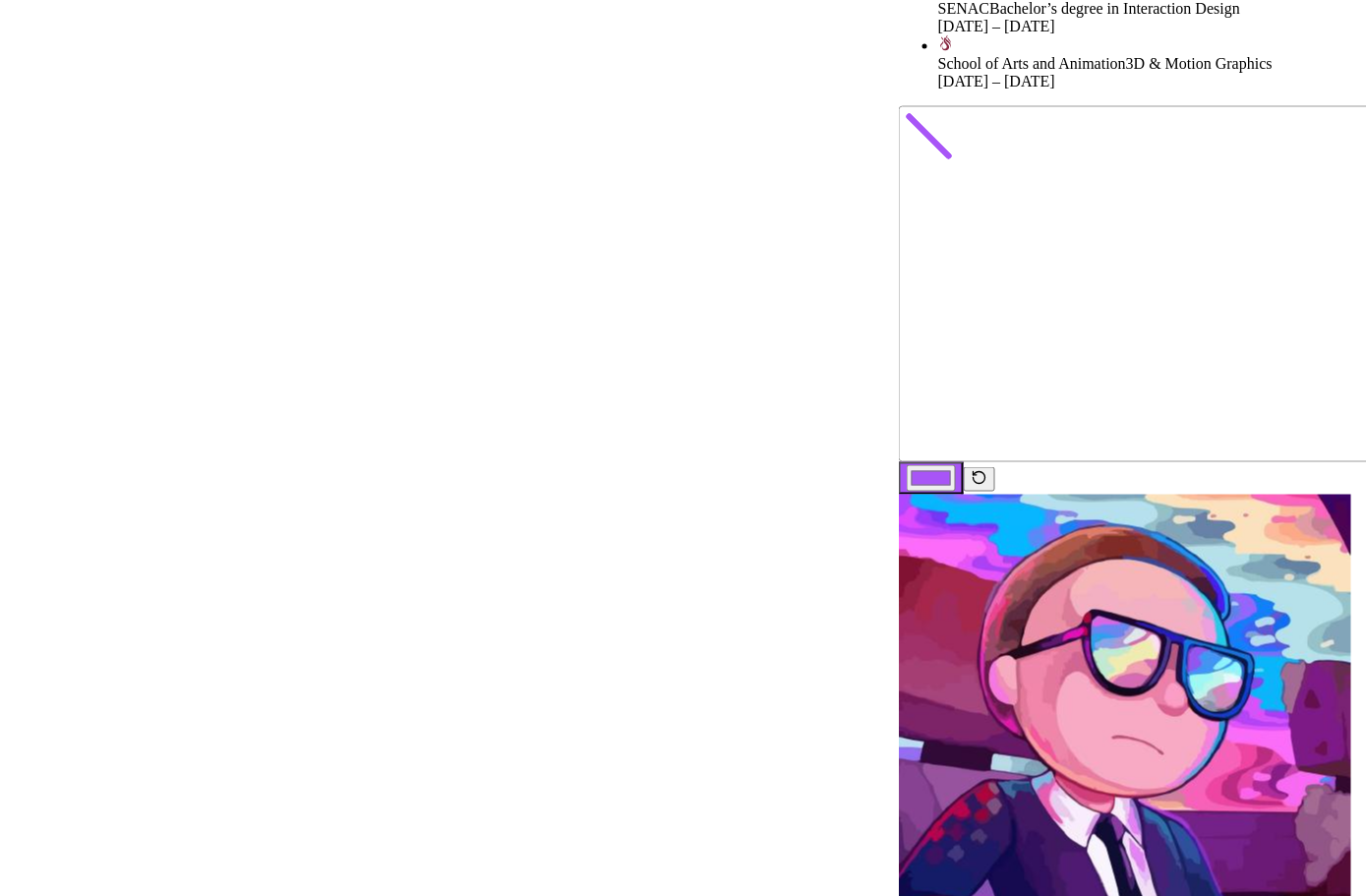 drag, startPoint x: 652, startPoint y: 146, endPoint x: 694, endPoint y: 145, distance: 42.011903 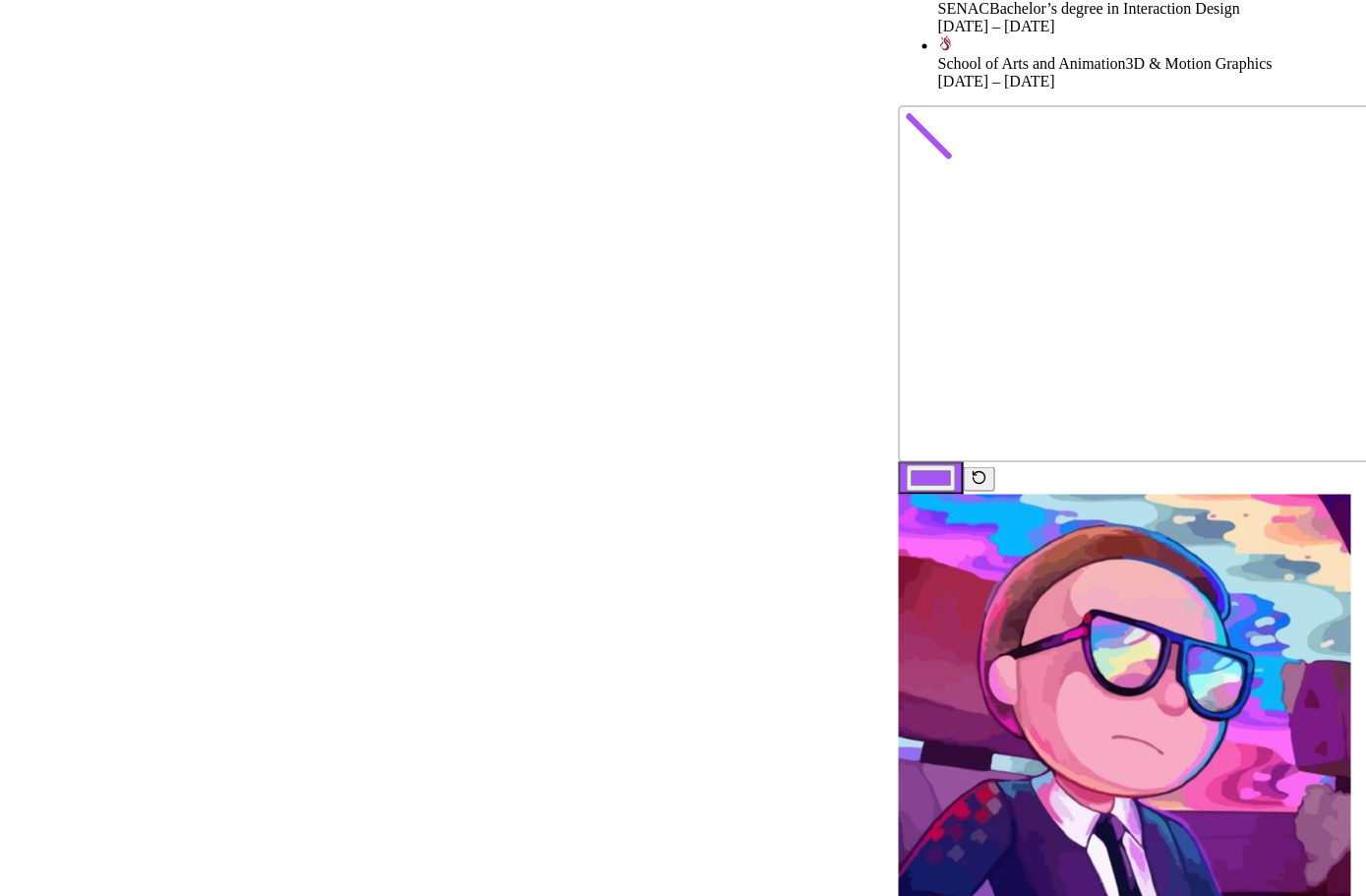 click at bounding box center (28, 8065) 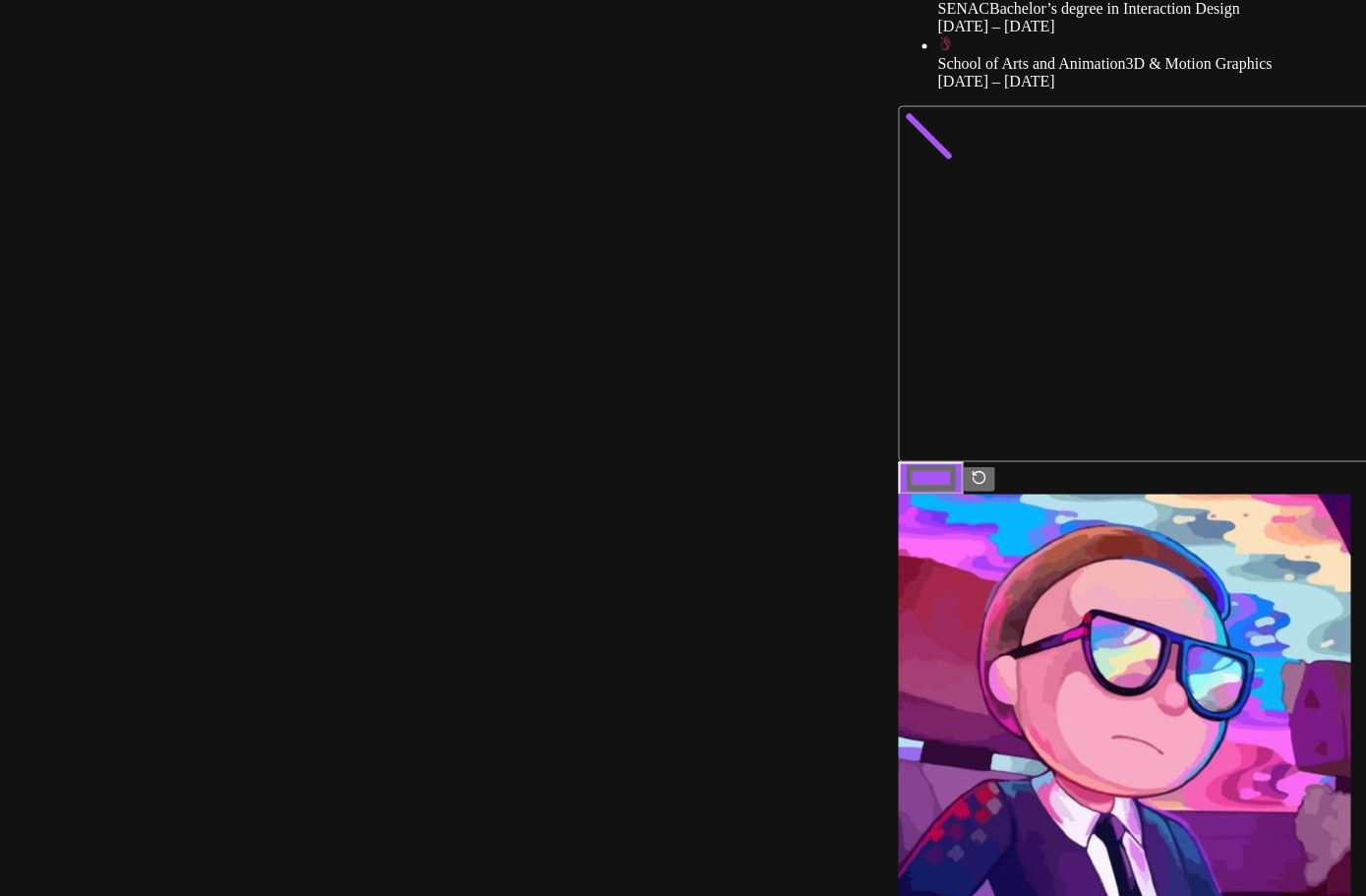 click at bounding box center (28, 8065) 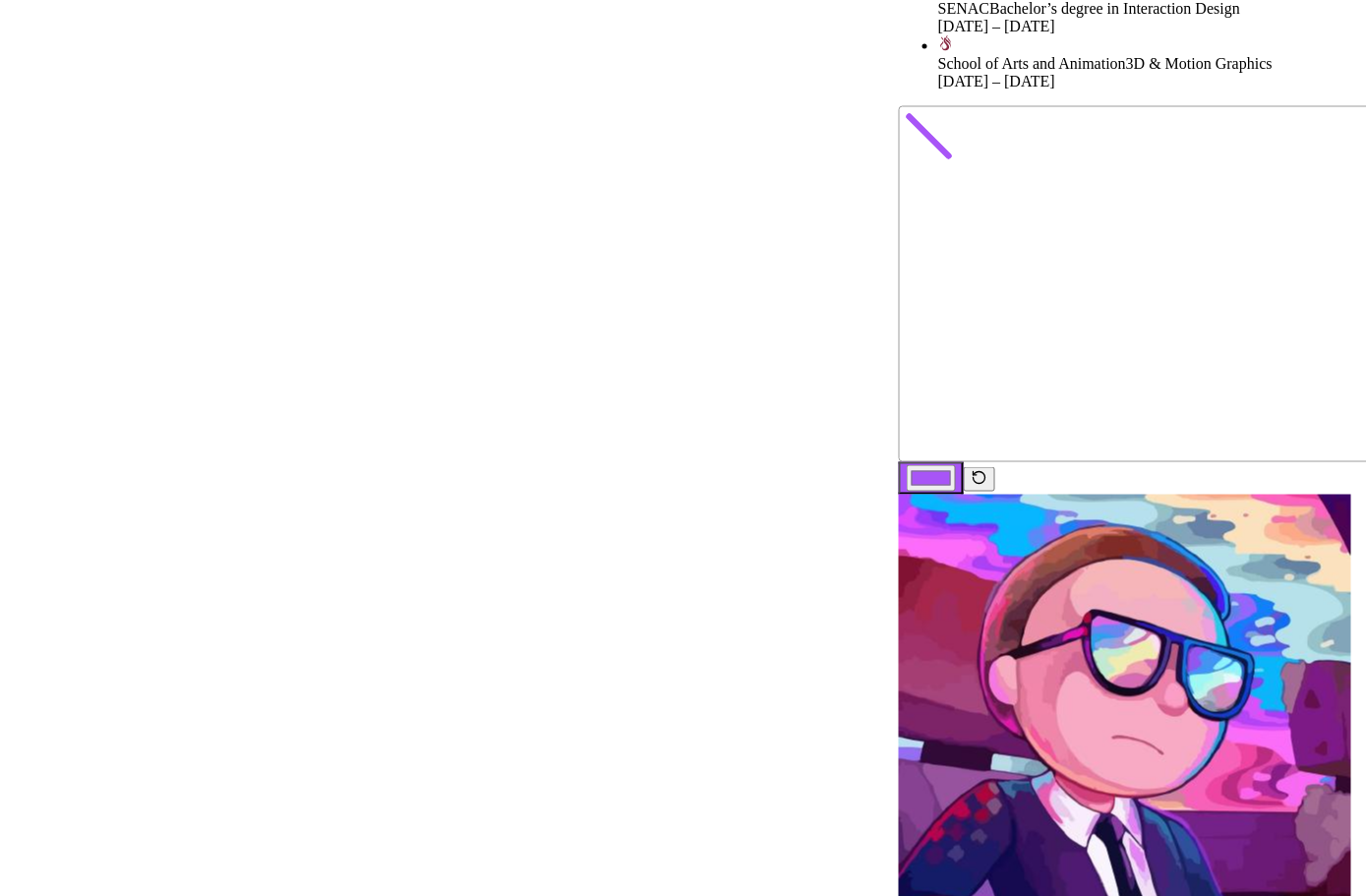 click at bounding box center [28, 8065] 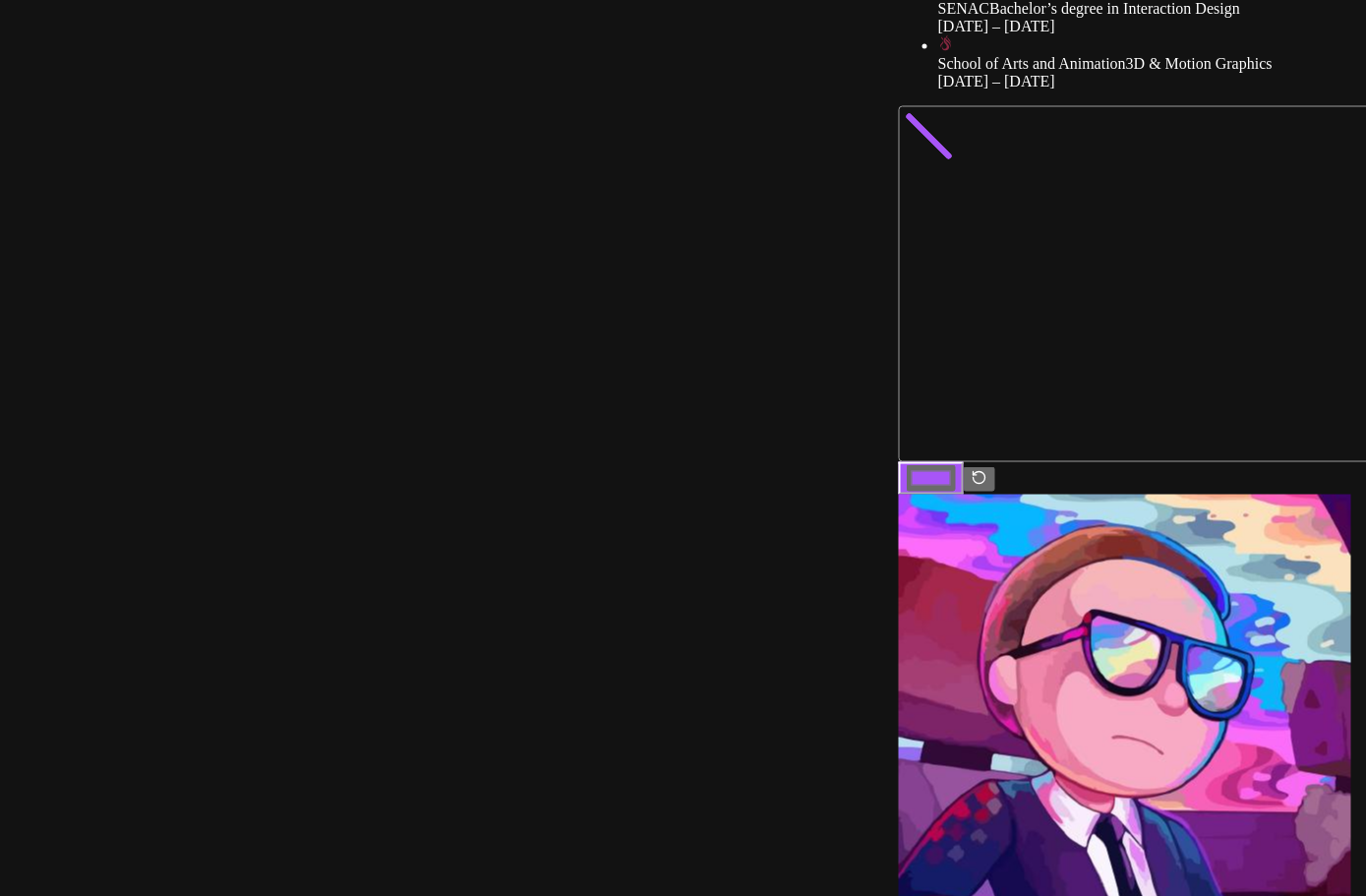 click at bounding box center [28, 8065] 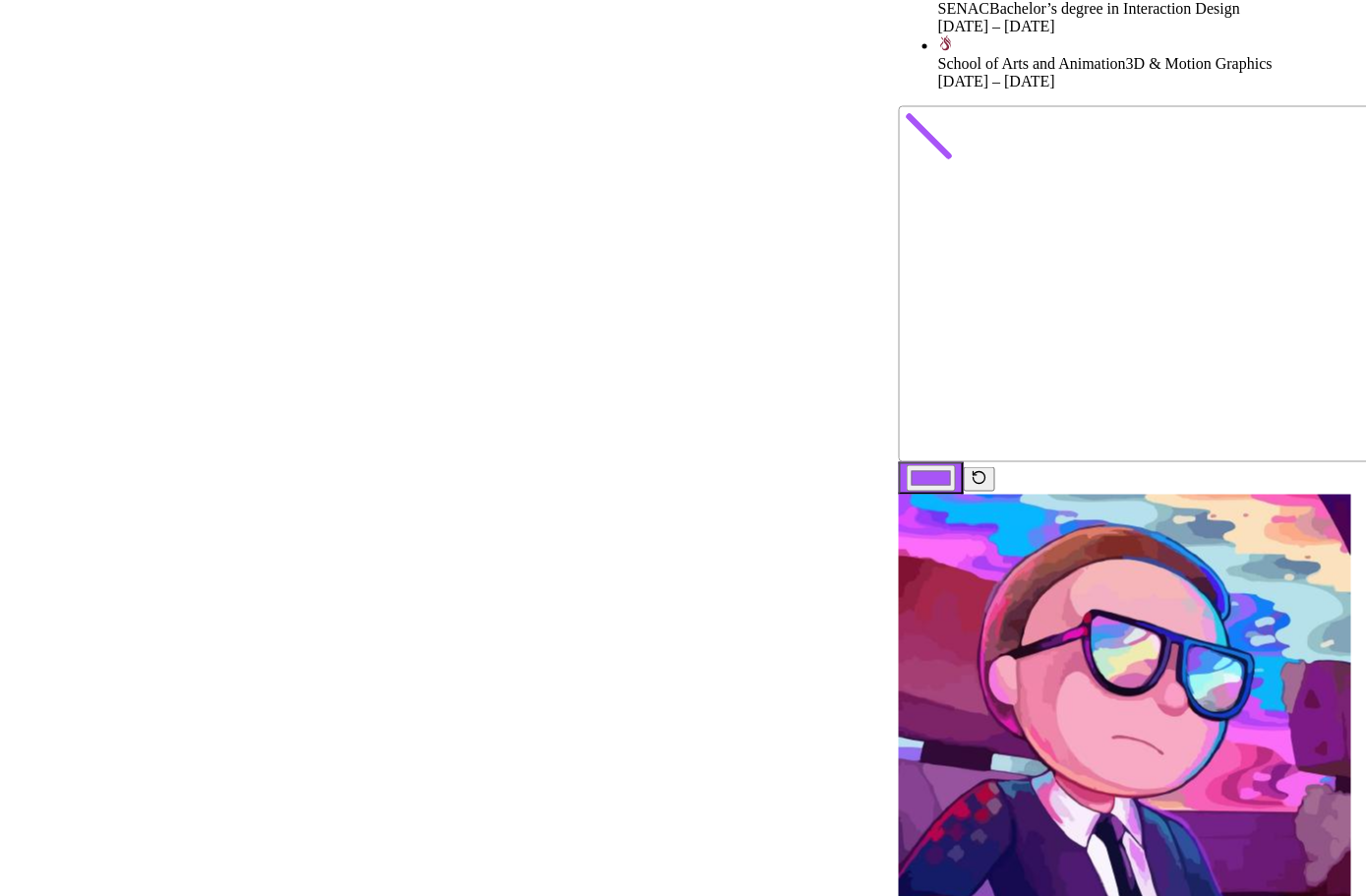 click at bounding box center (28, 8065) 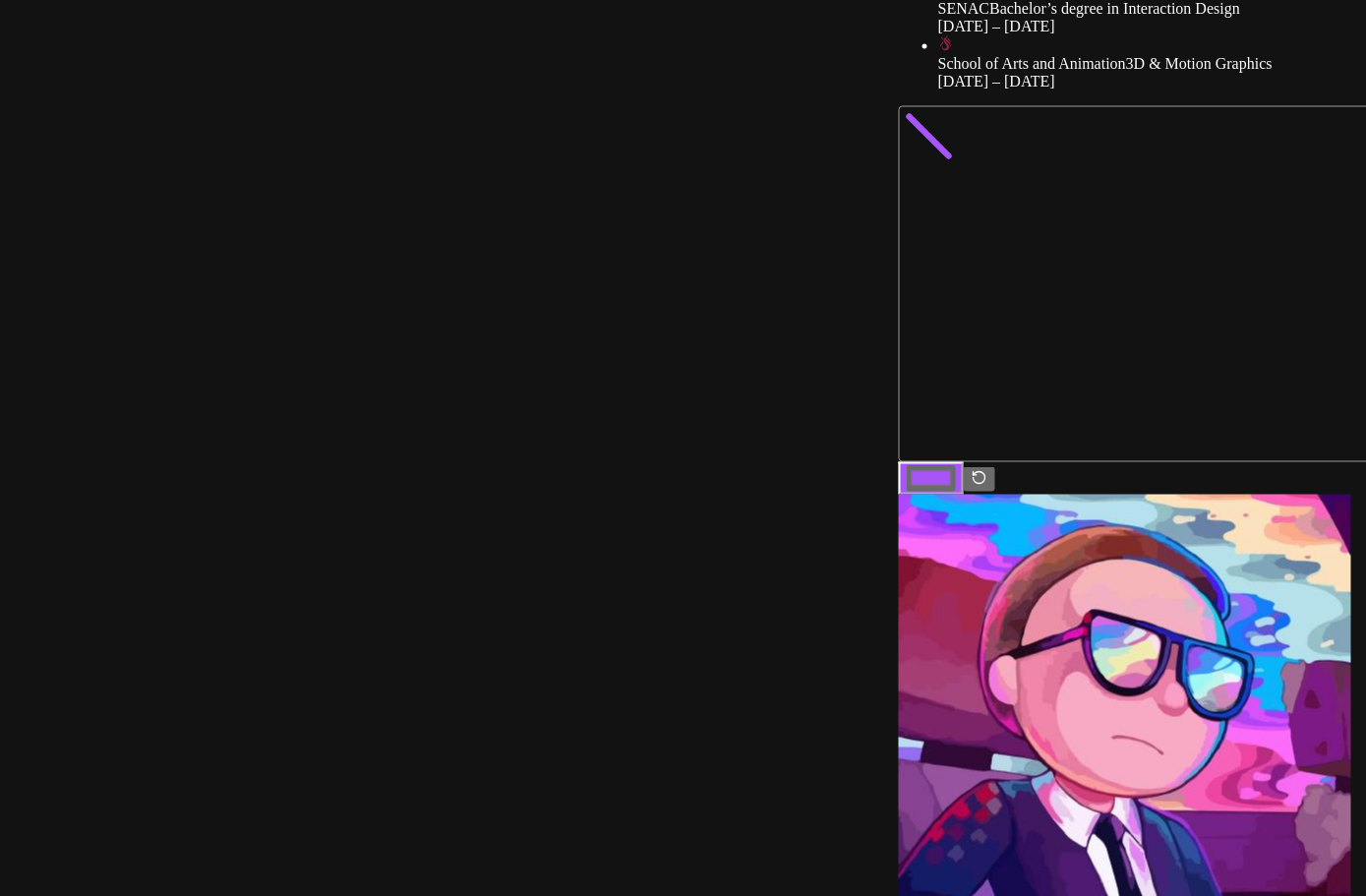 click at bounding box center (28, 8065) 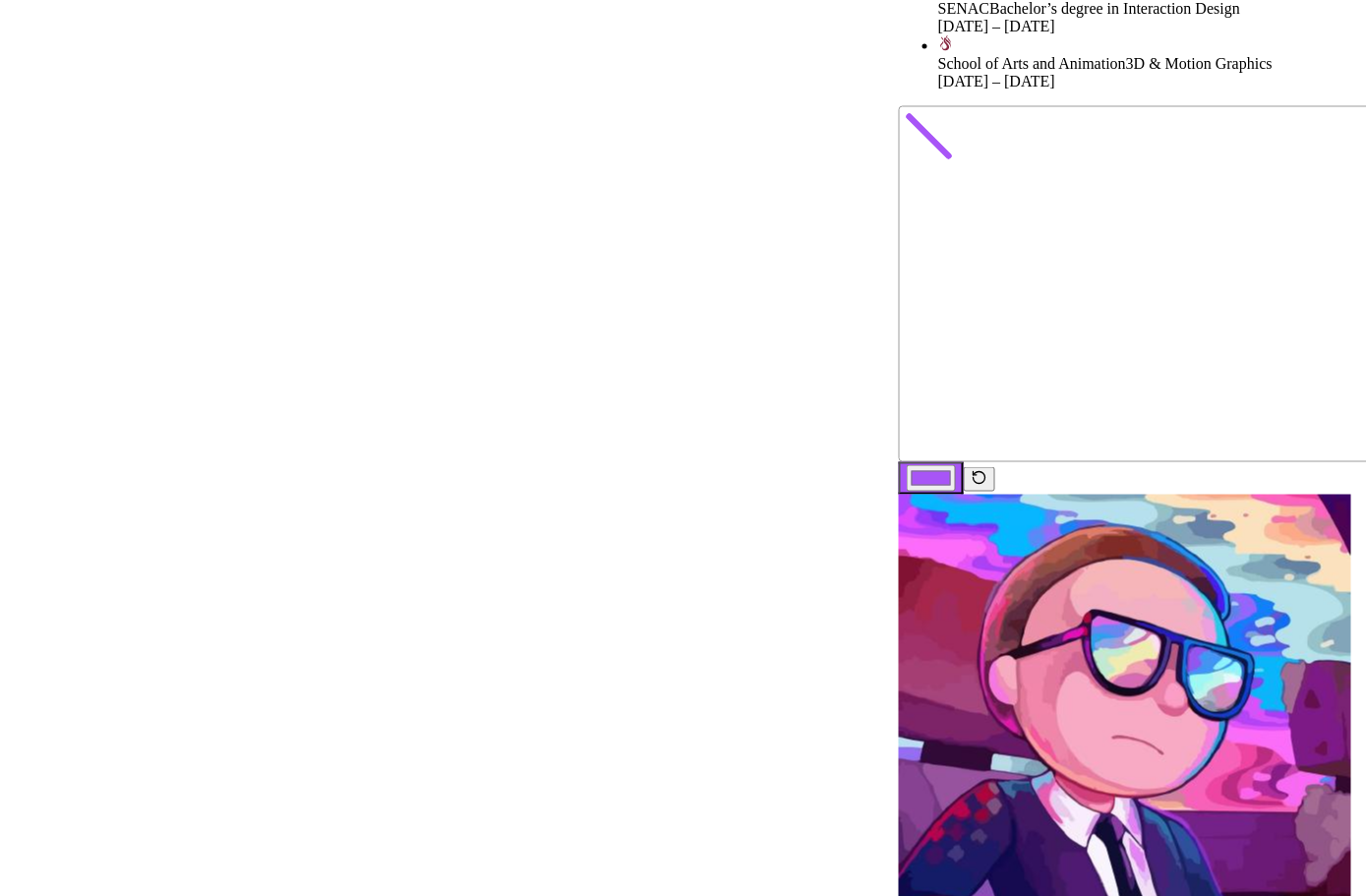 click at bounding box center (28, 8065) 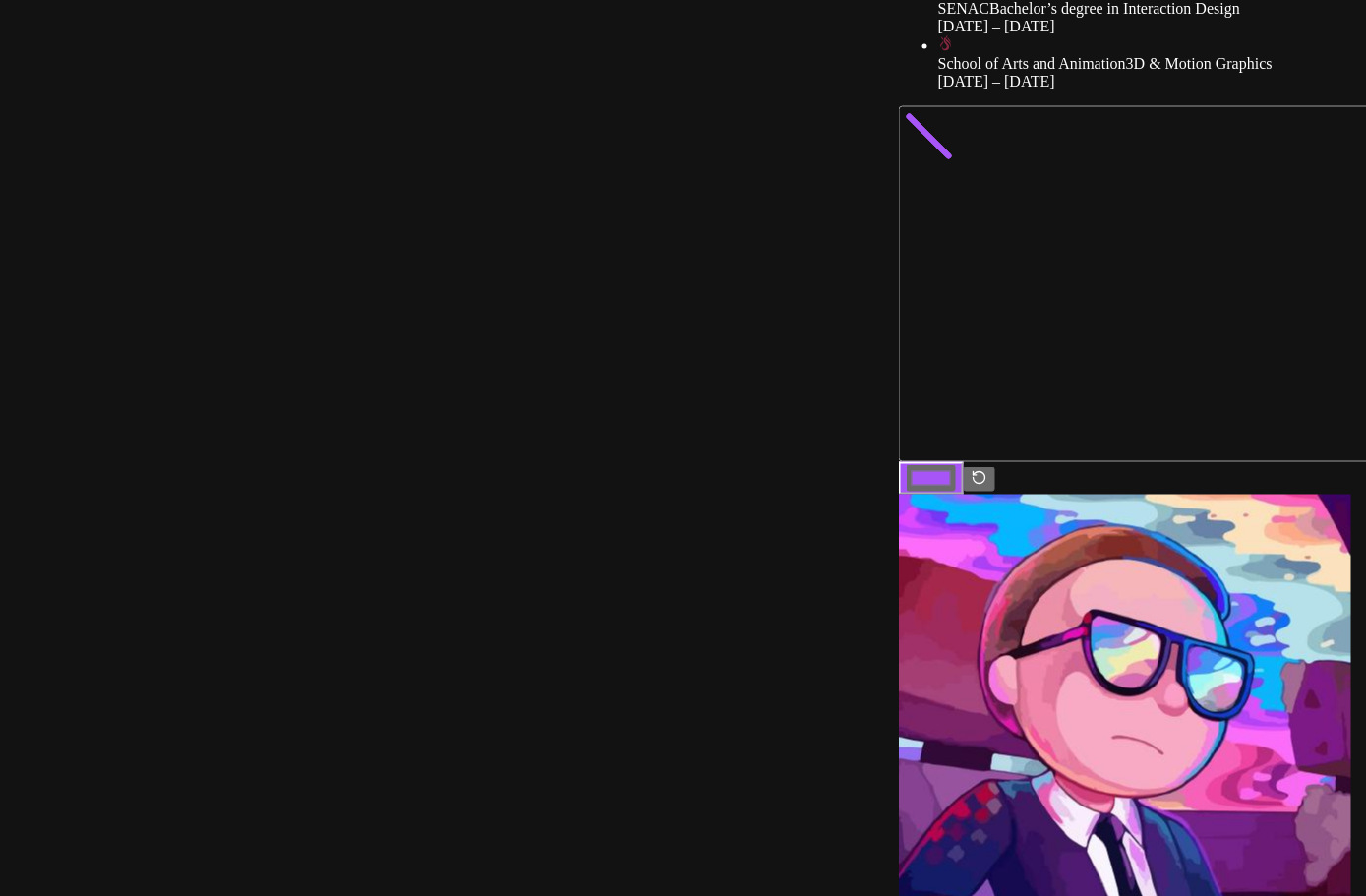 drag, startPoint x: 738, startPoint y: 147, endPoint x: 814, endPoint y: 141, distance: 76.23647 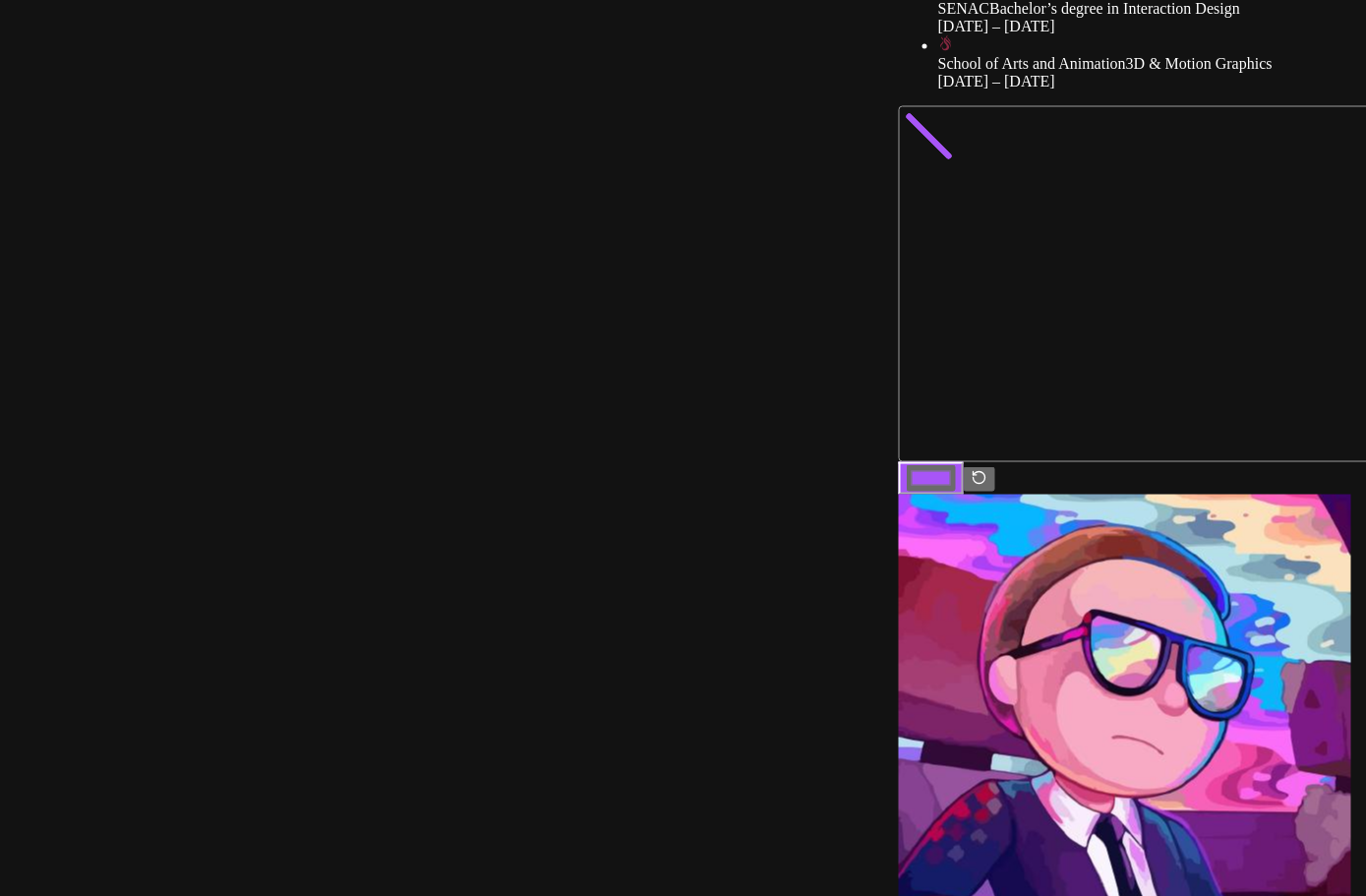 click on "White's turn" at bounding box center [1574, 2658] 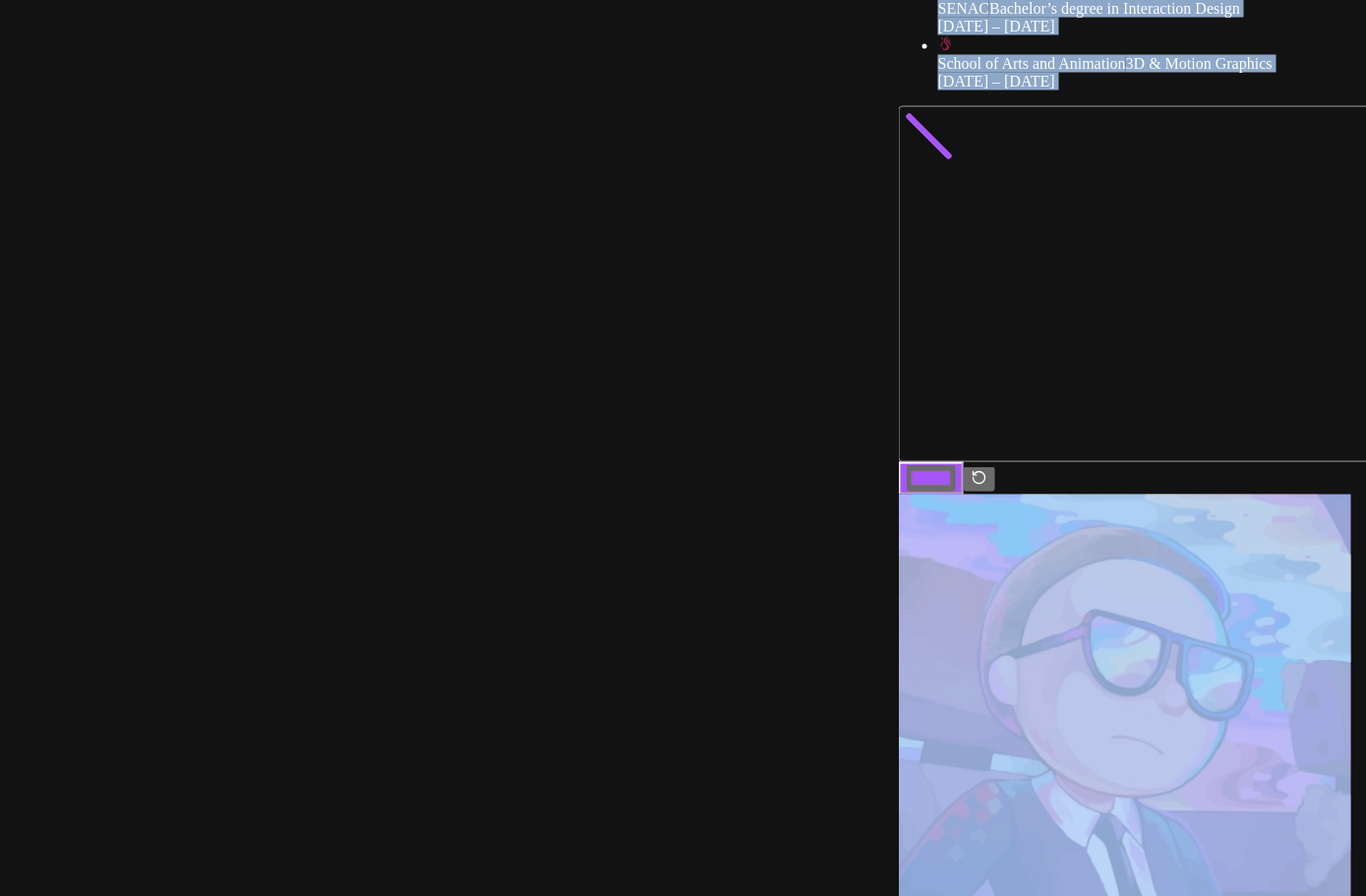 drag, startPoint x: 990, startPoint y: 169, endPoint x: 1055, endPoint y: 84, distance: 107.004673 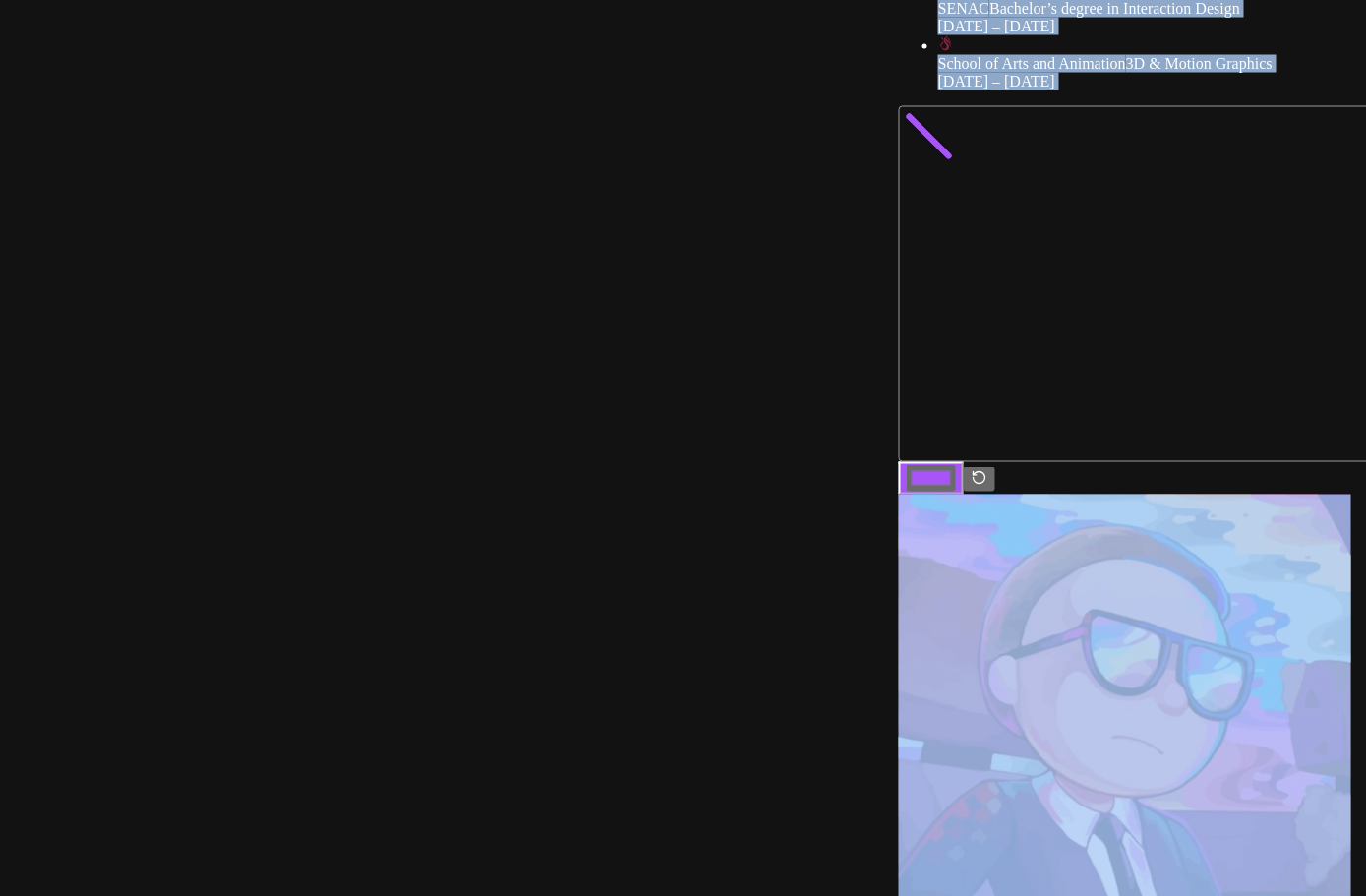 click at bounding box center (1574, -724) 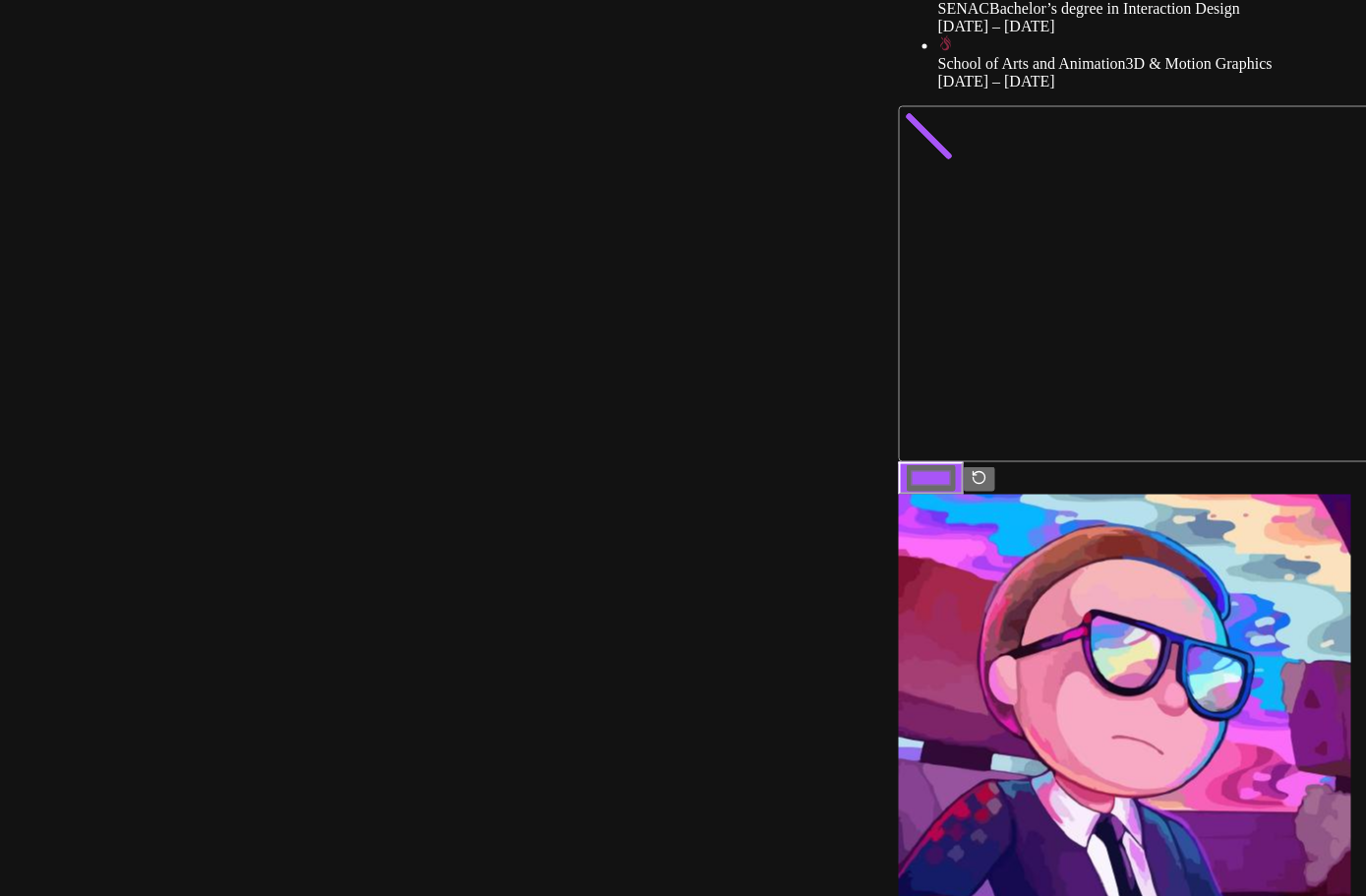 drag, startPoint x: 1094, startPoint y: 396, endPoint x: 1097, endPoint y: 386, distance: 10.440307 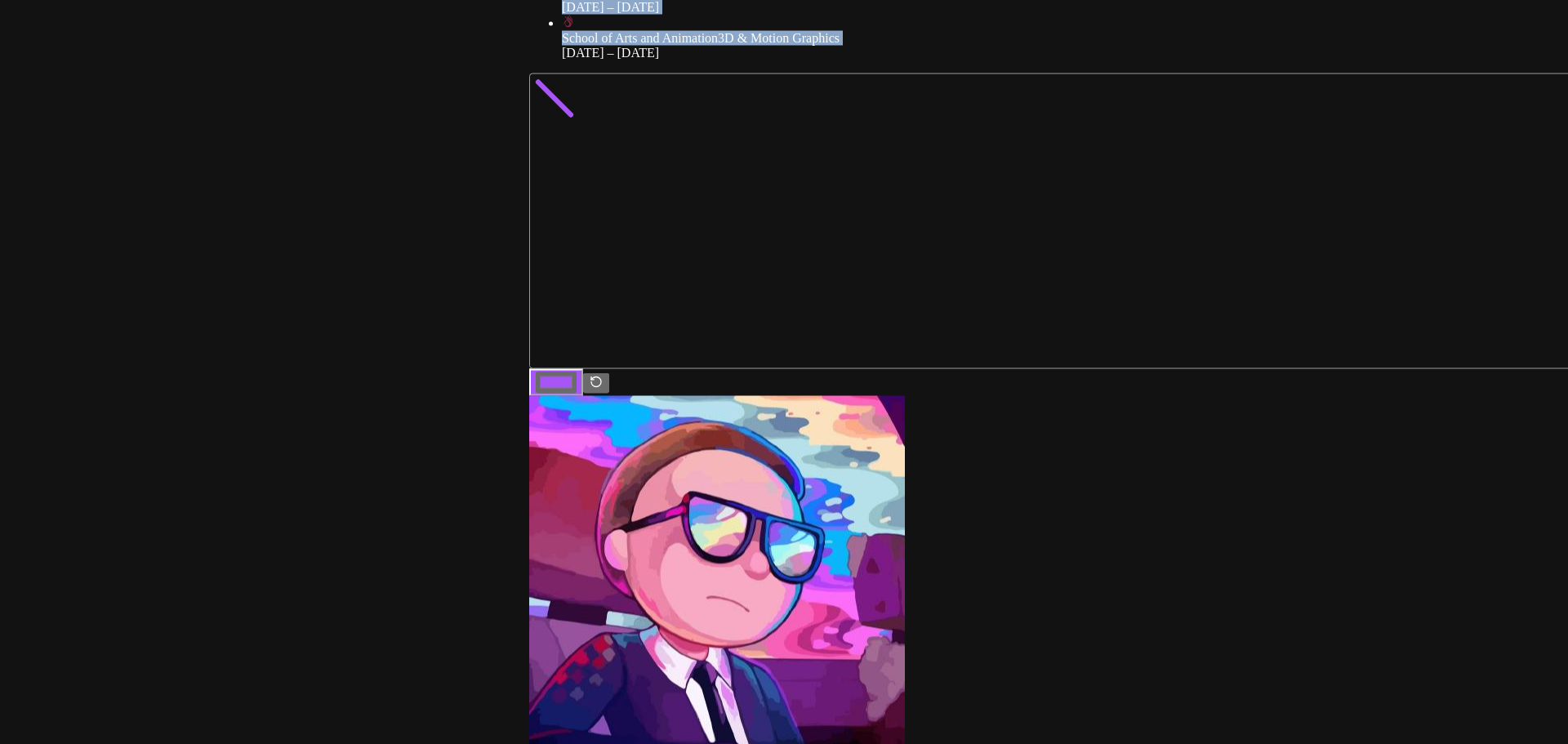 drag, startPoint x: 1117, startPoint y: 356, endPoint x: 1414, endPoint y: 280, distance: 306.5697 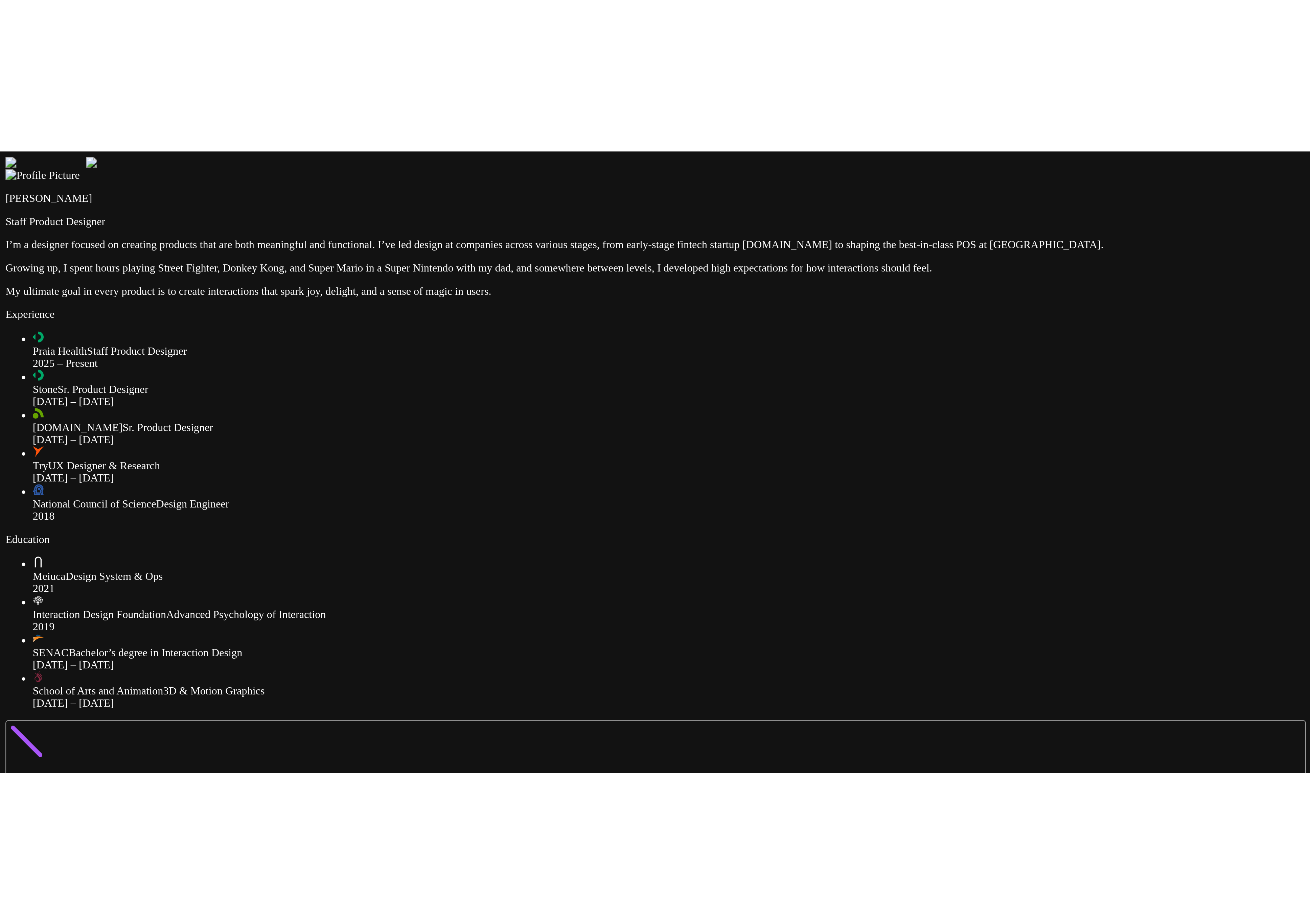 scroll, scrollTop: 0, scrollLeft: 0, axis: both 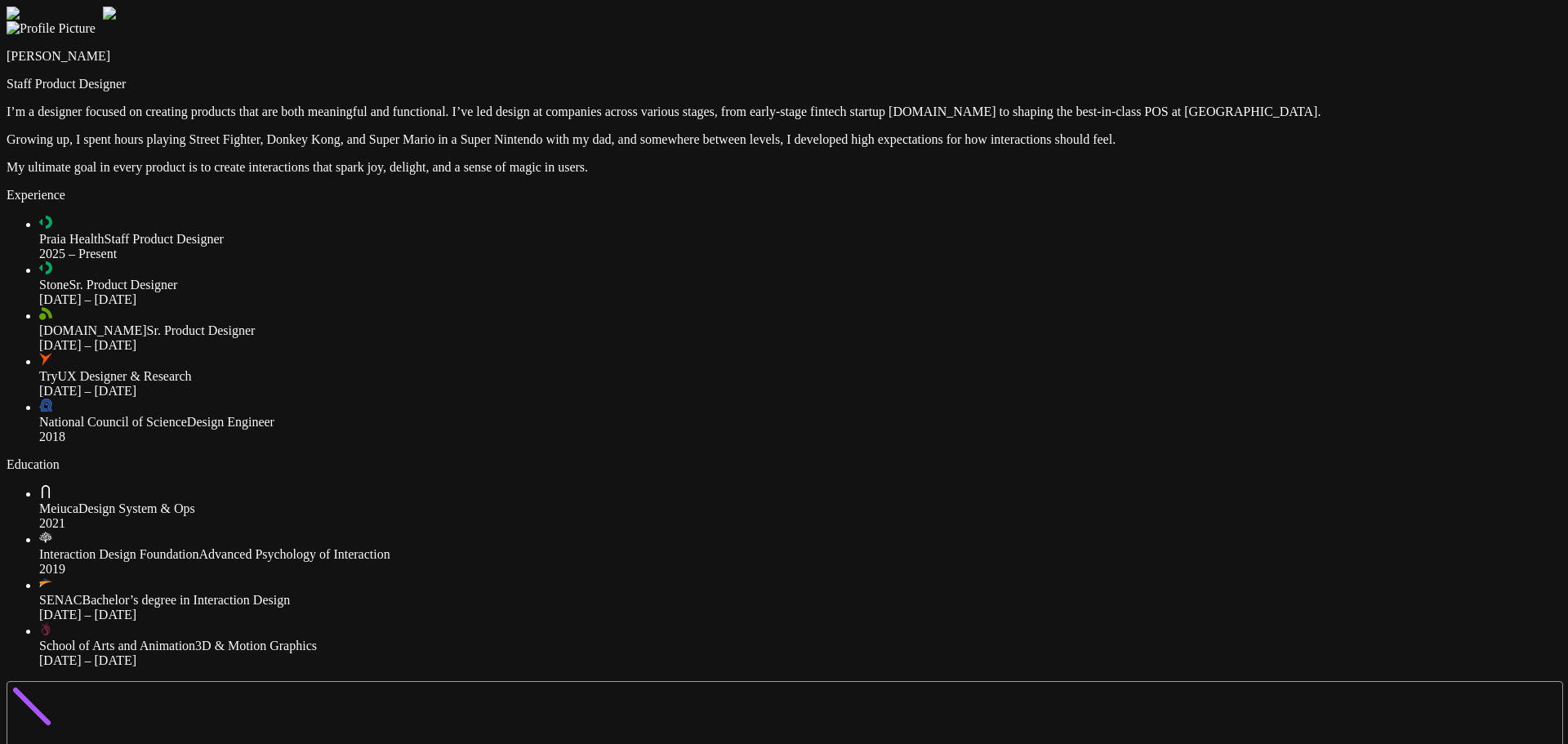 click at bounding box center [784, 7] 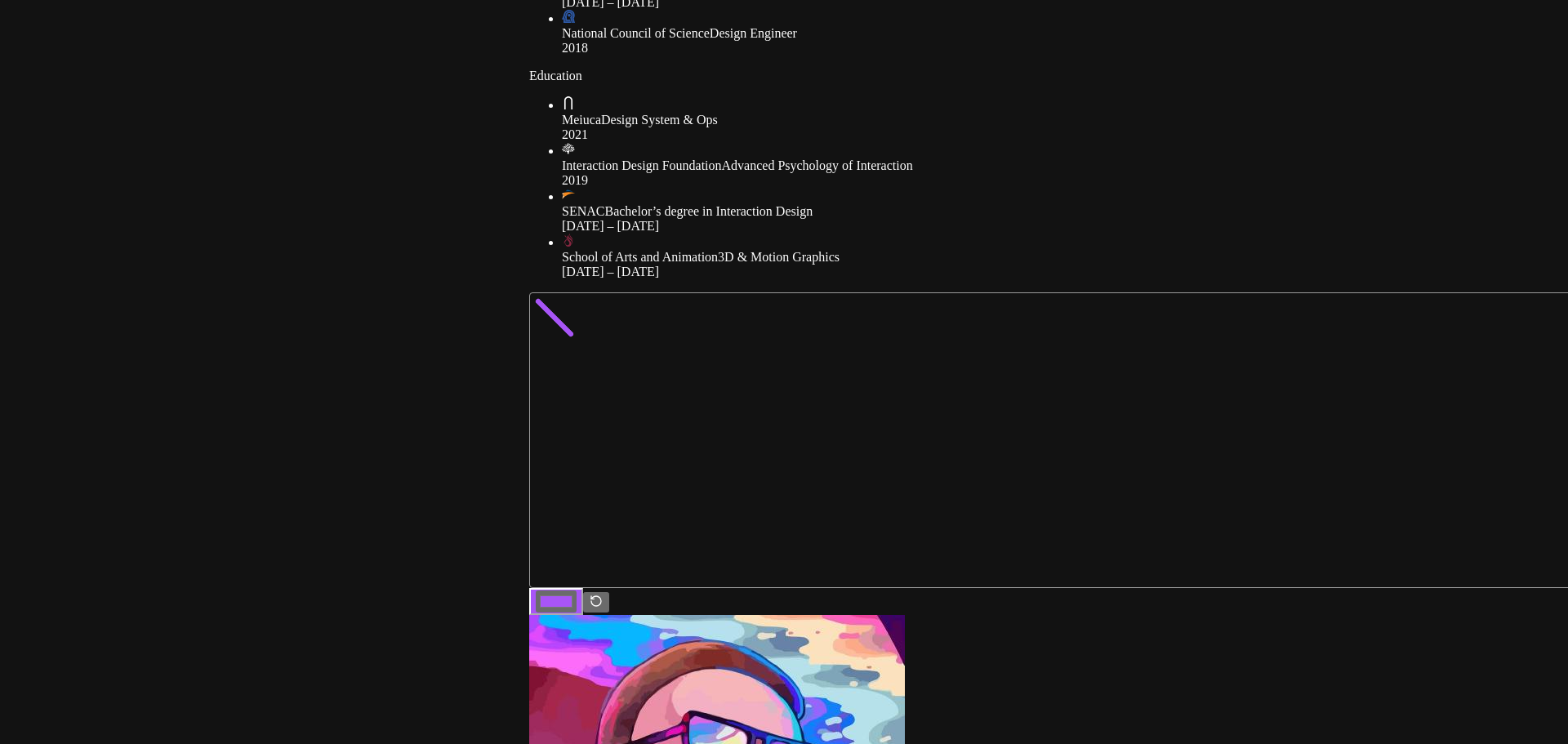 drag, startPoint x: 180, startPoint y: 607, endPoint x: 751, endPoint y: 216, distance: 692.04191 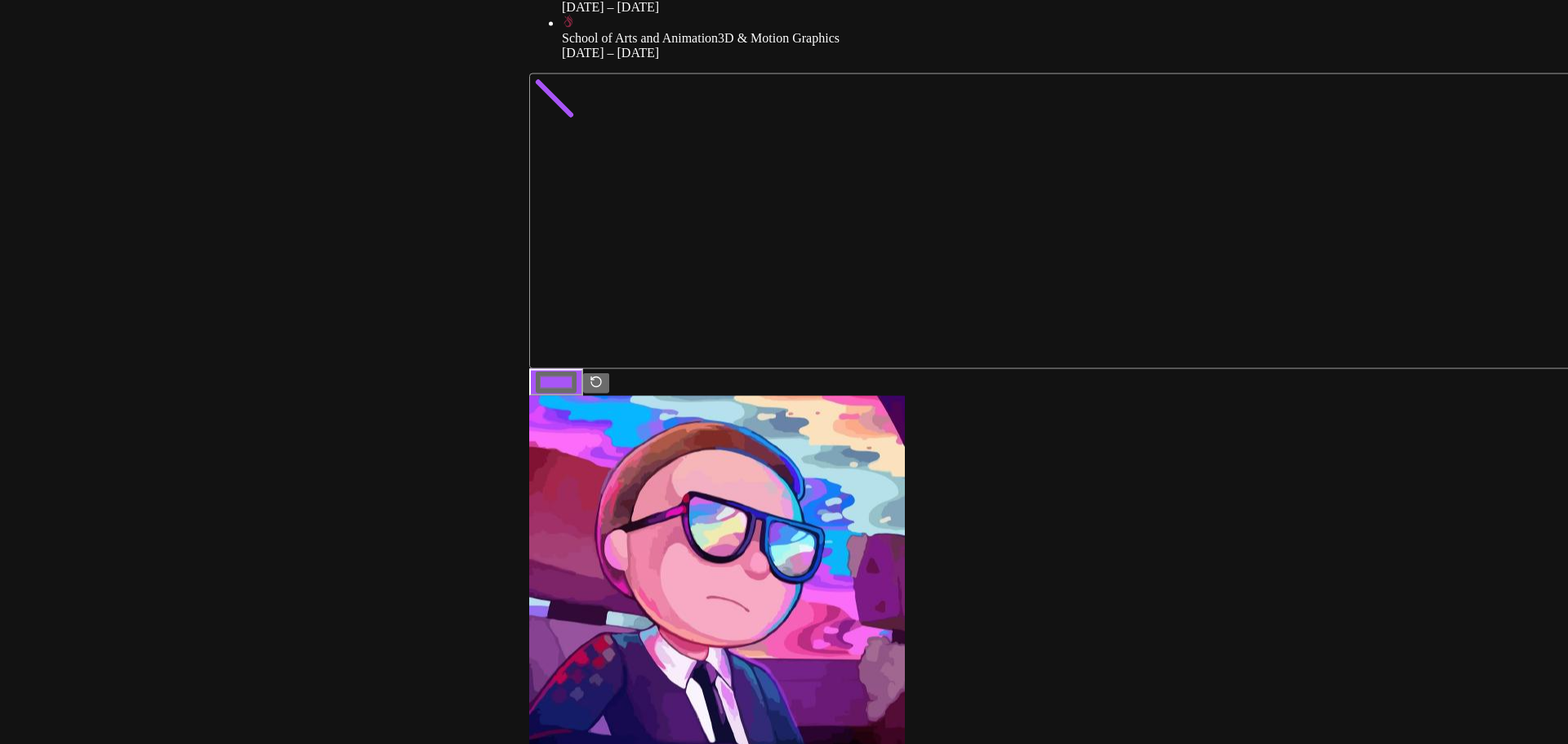 drag, startPoint x: 650, startPoint y: 348, endPoint x: 676, endPoint y: 56, distance: 293.1552 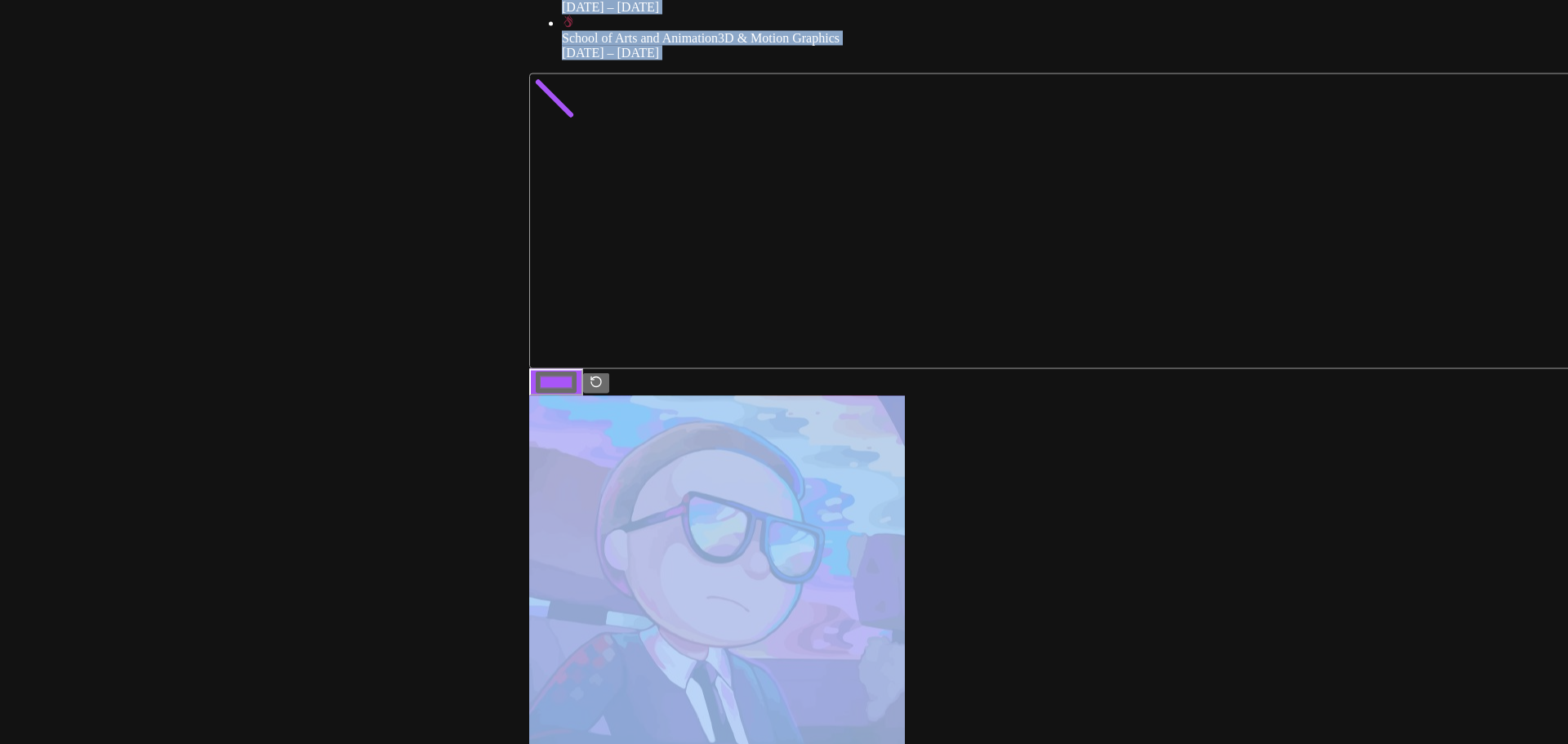 drag, startPoint x: 1027, startPoint y: 527, endPoint x: 1073, endPoint y: 440, distance: 98.4124 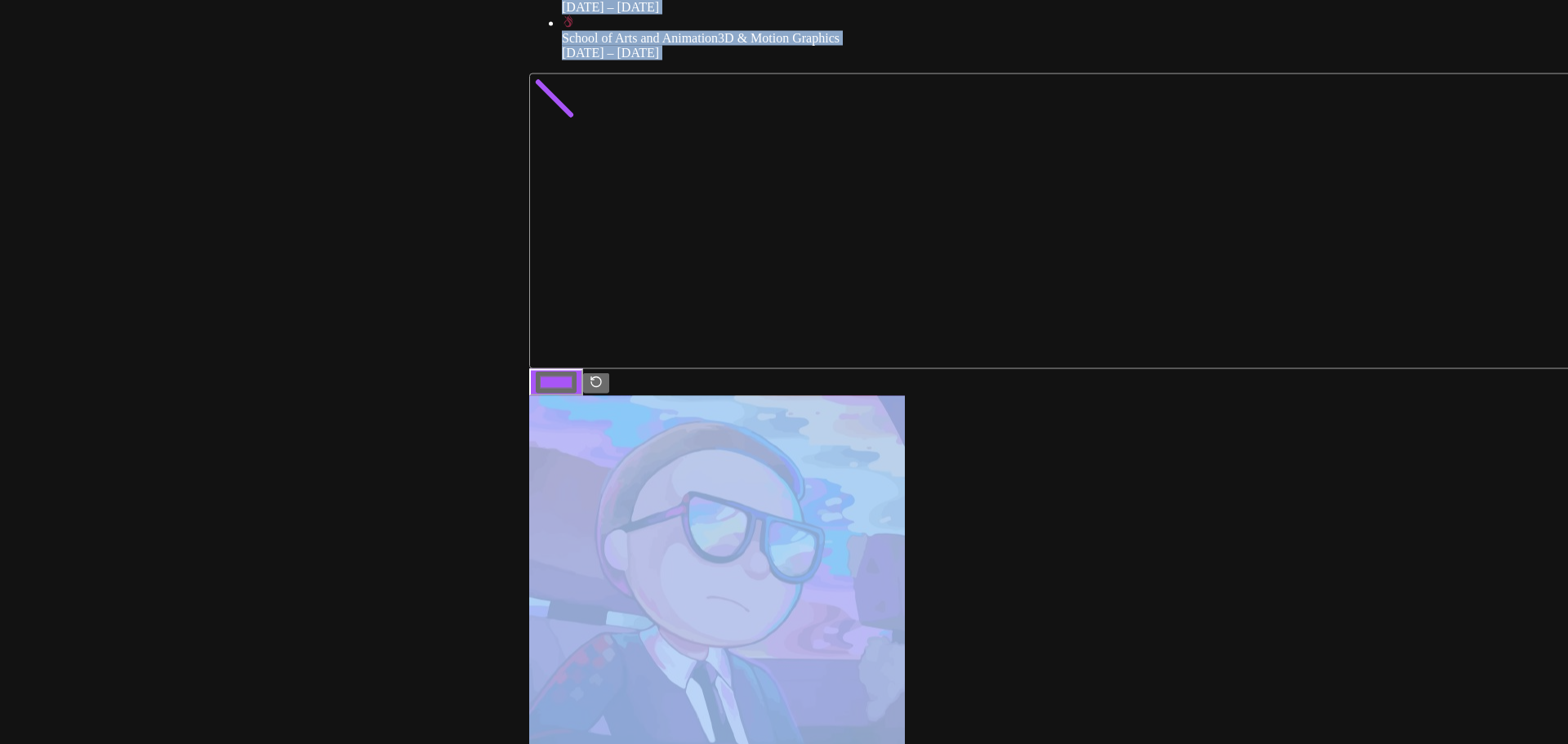 click at bounding box center [1307, -601] 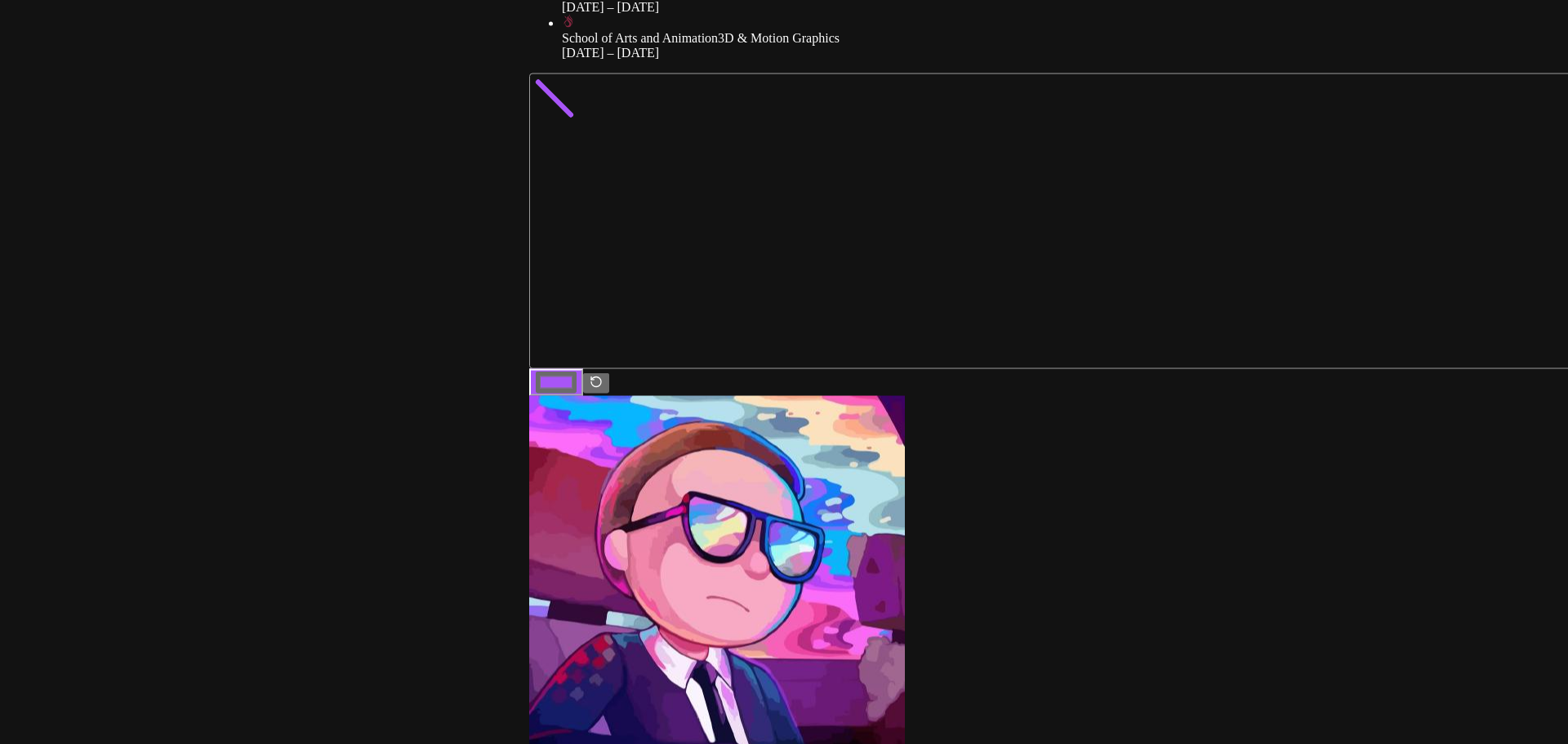 drag, startPoint x: 1074, startPoint y: 577, endPoint x: 1124, endPoint y: 521, distance: 75.073298 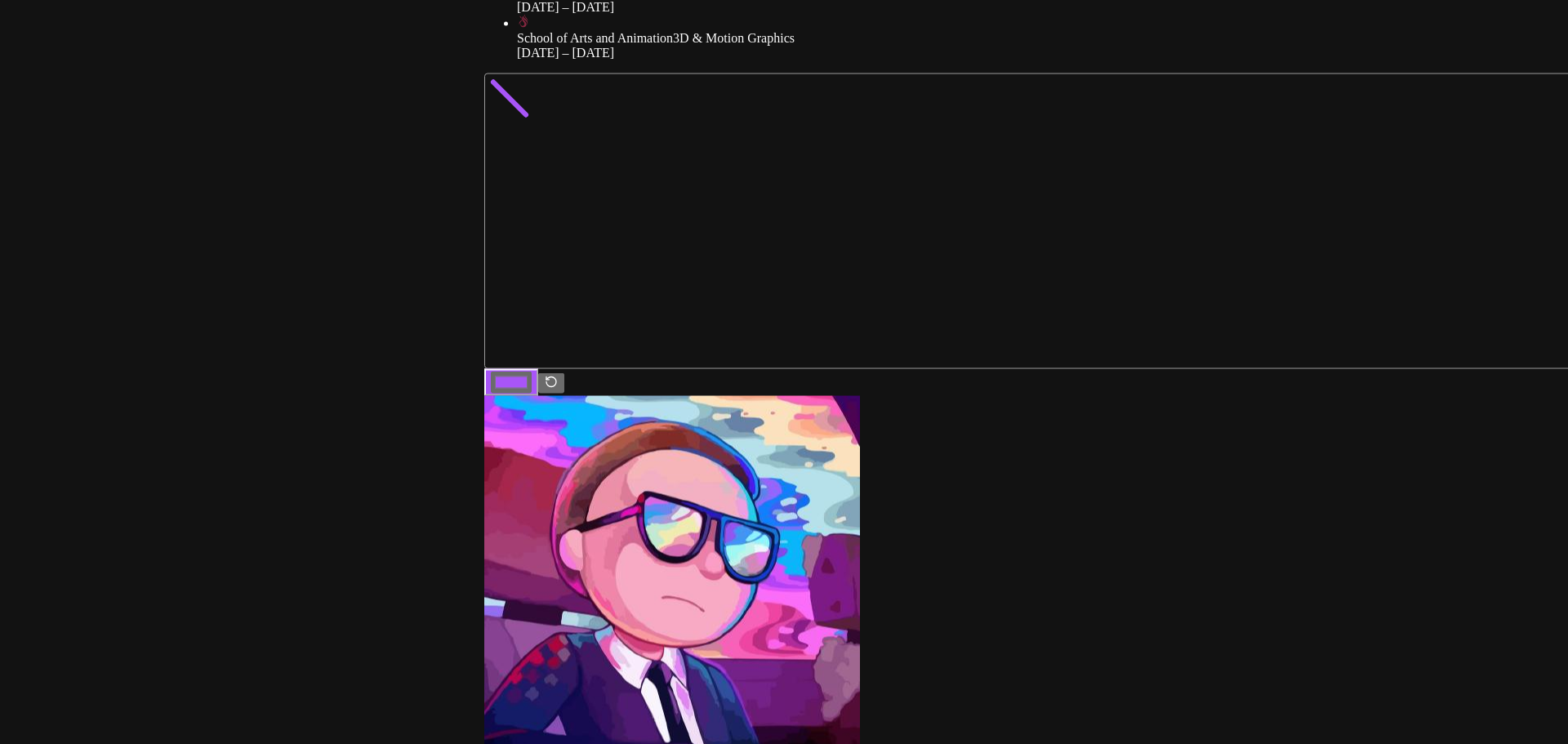 drag, startPoint x: 1041, startPoint y: 530, endPoint x: 996, endPoint y: 519, distance: 46.324939 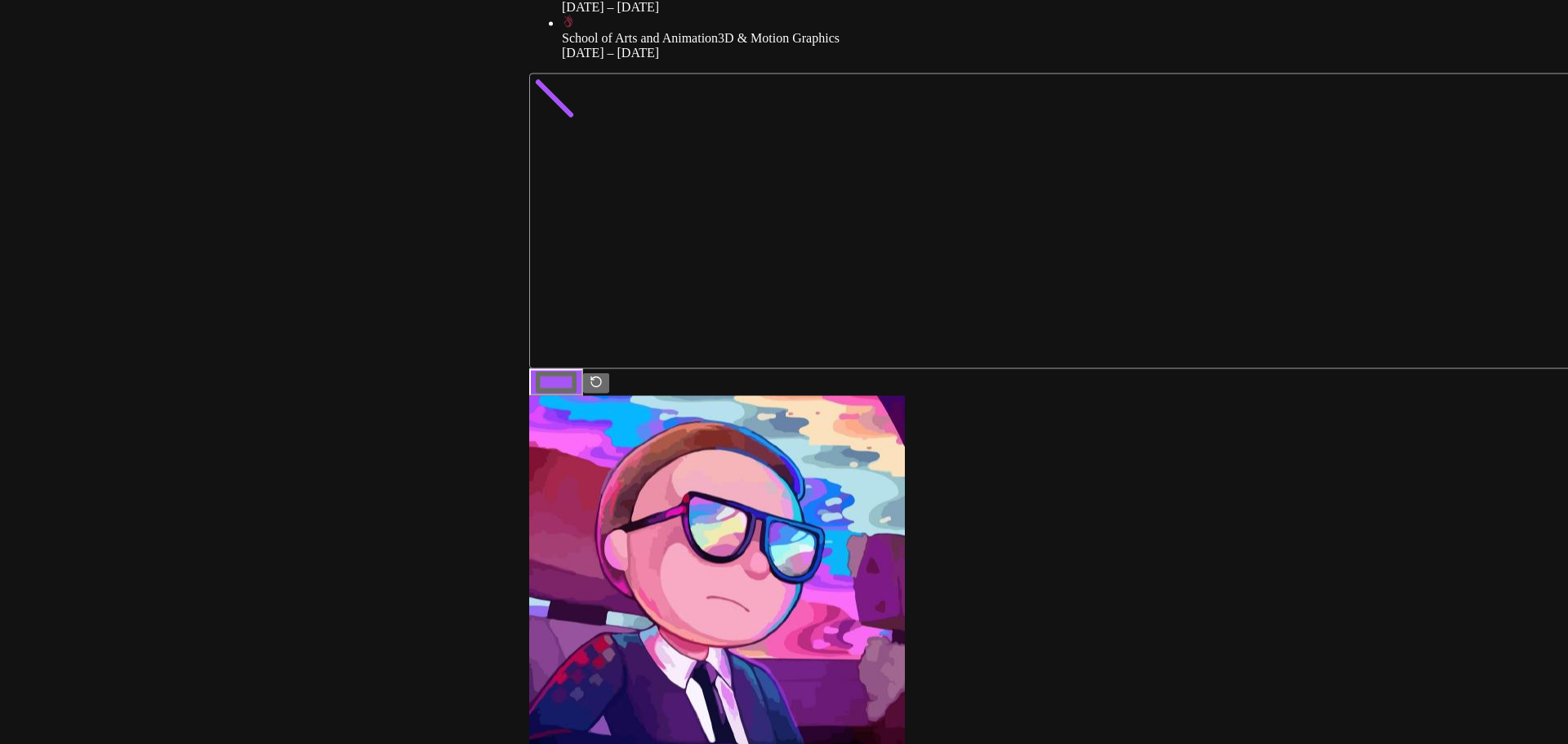 drag, startPoint x: 979, startPoint y: 252, endPoint x: 1114, endPoint y: 230, distance: 136.78085 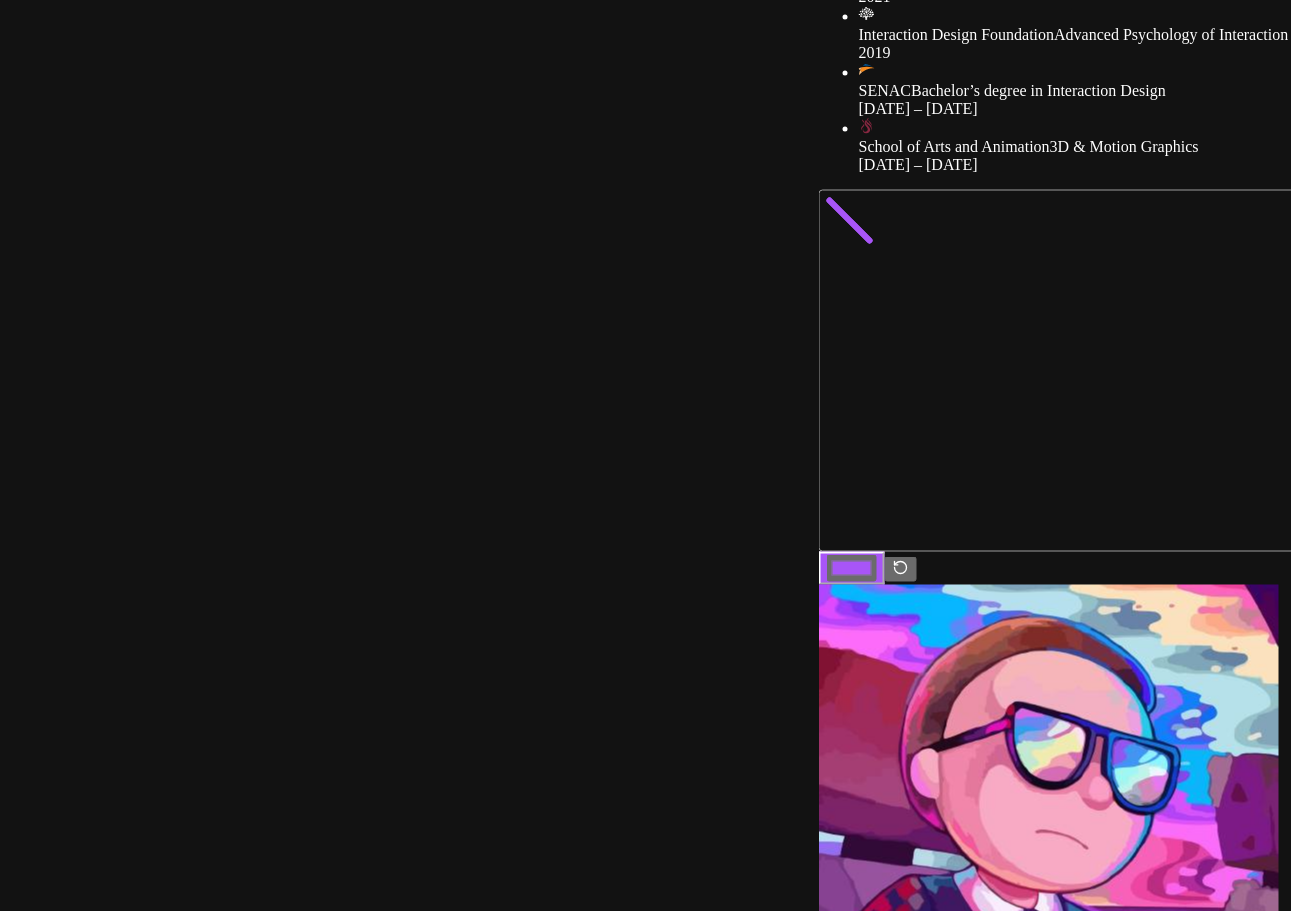 drag, startPoint x: 1250, startPoint y: 276, endPoint x: 989, endPoint y: 370, distance: 277.41125 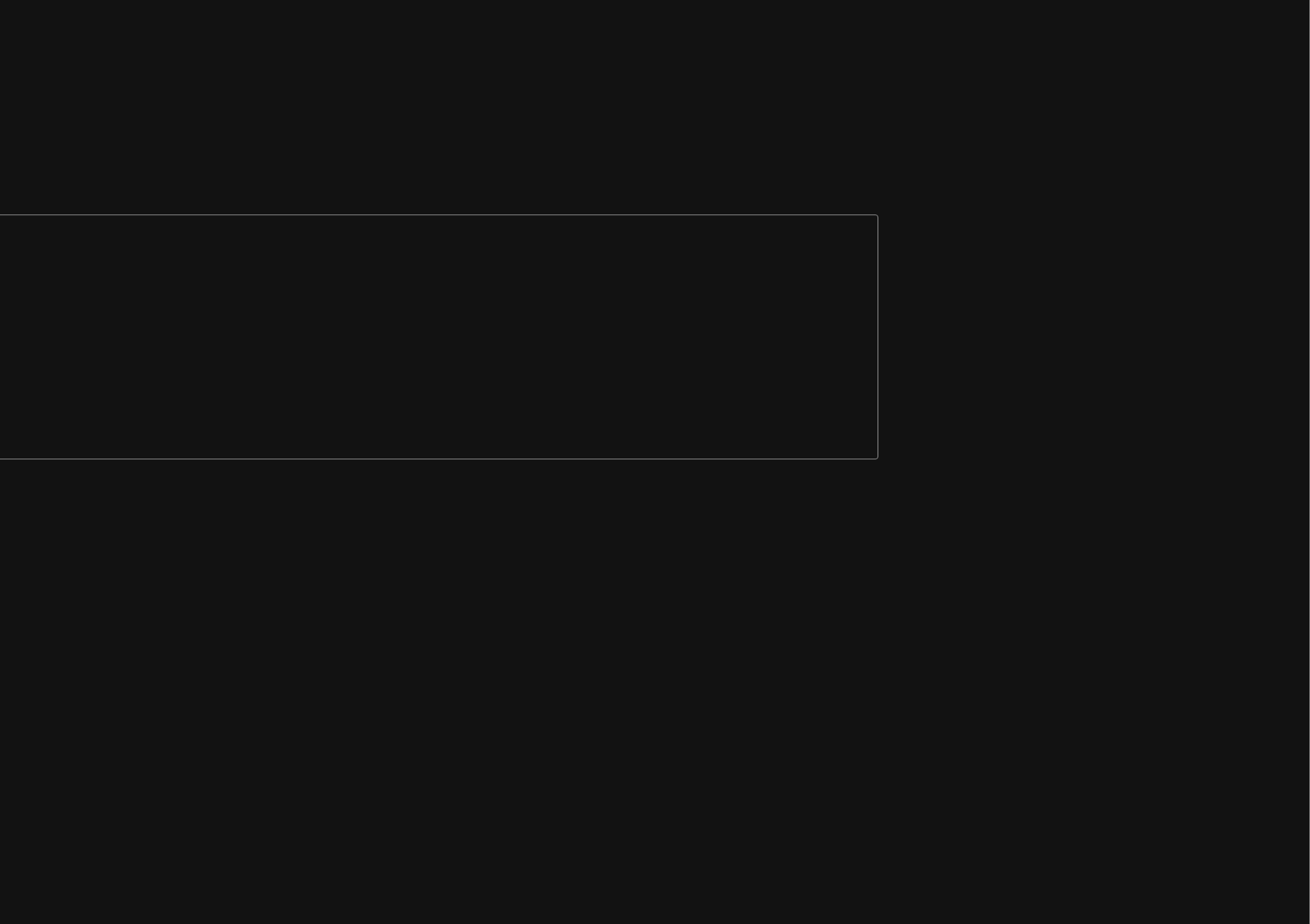drag, startPoint x: 976, startPoint y: 577, endPoint x: 851, endPoint y: 575, distance: 125.016 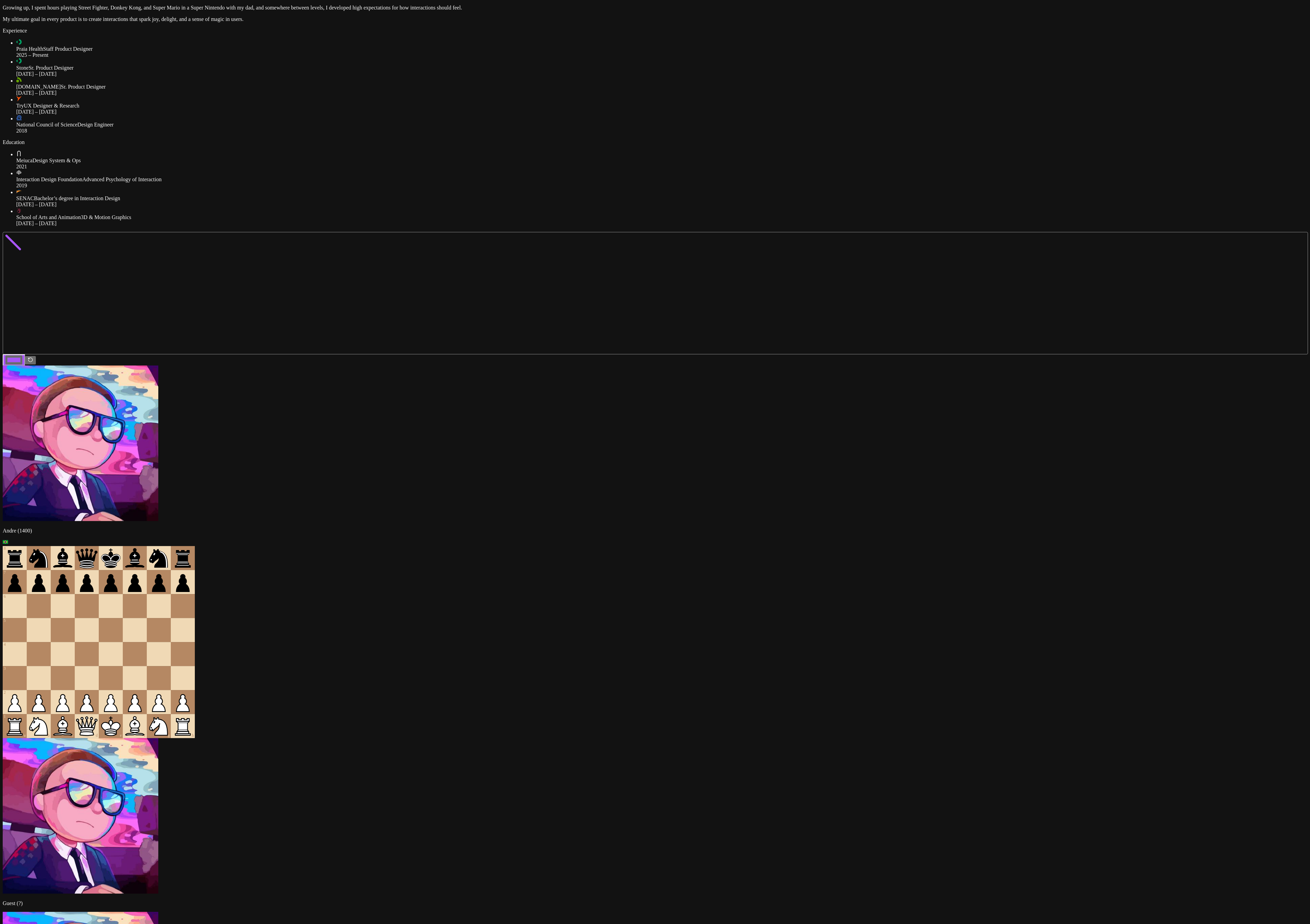 drag, startPoint x: 429, startPoint y: 286, endPoint x: 883, endPoint y: 576, distance: 538.717 